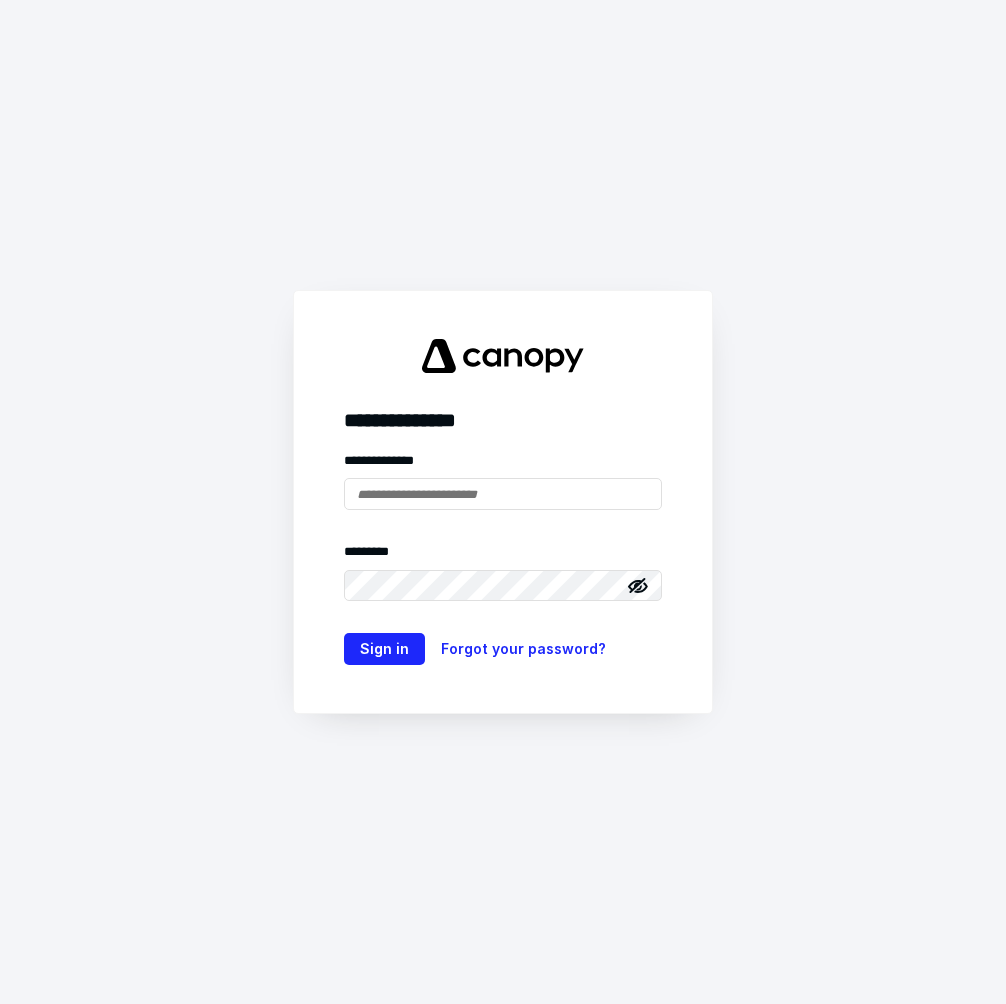 scroll, scrollTop: 0, scrollLeft: 0, axis: both 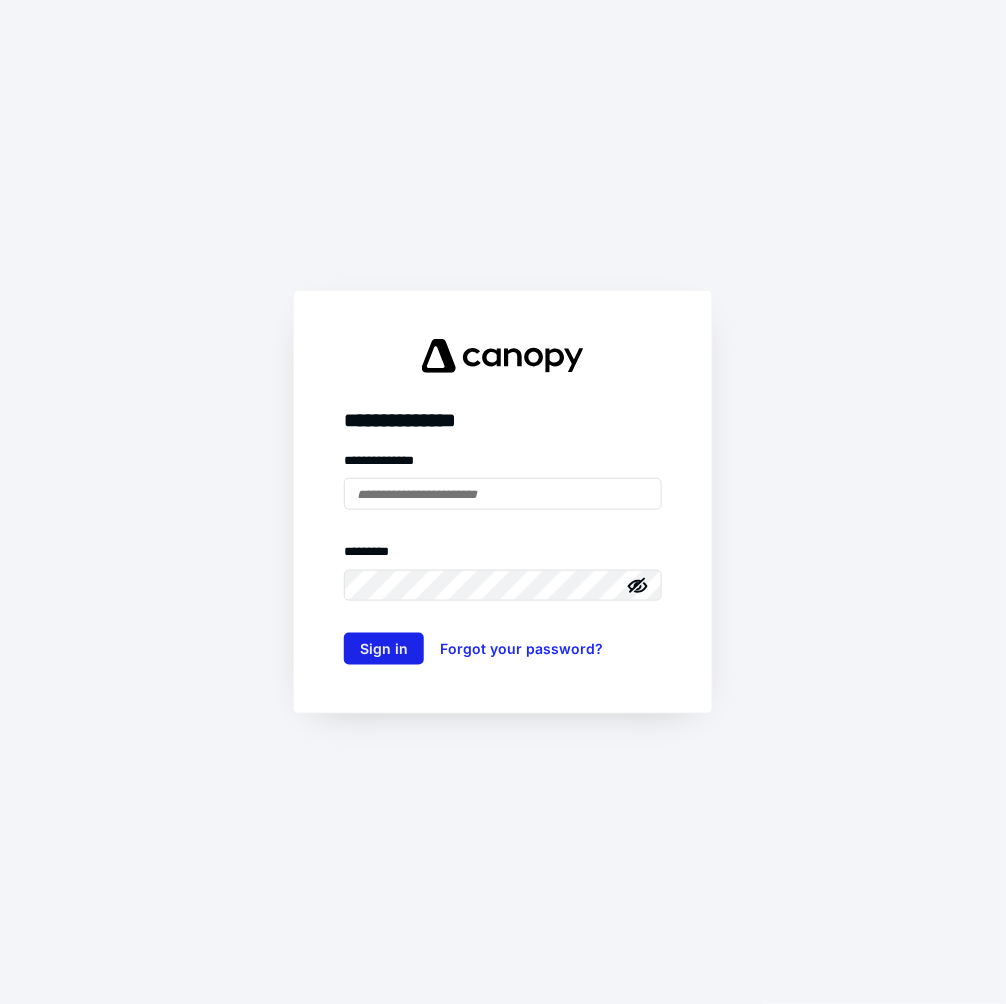 type on "**********" 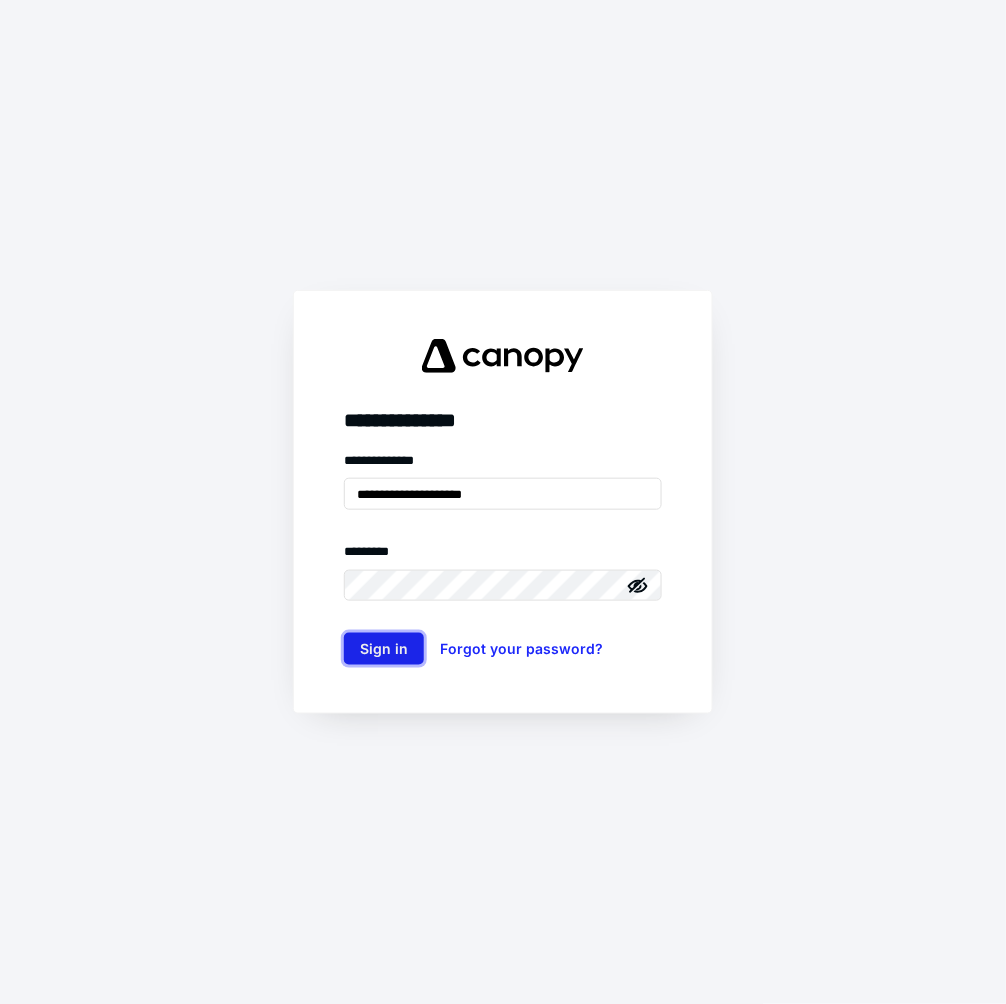 click on "Sign in" at bounding box center [384, 649] 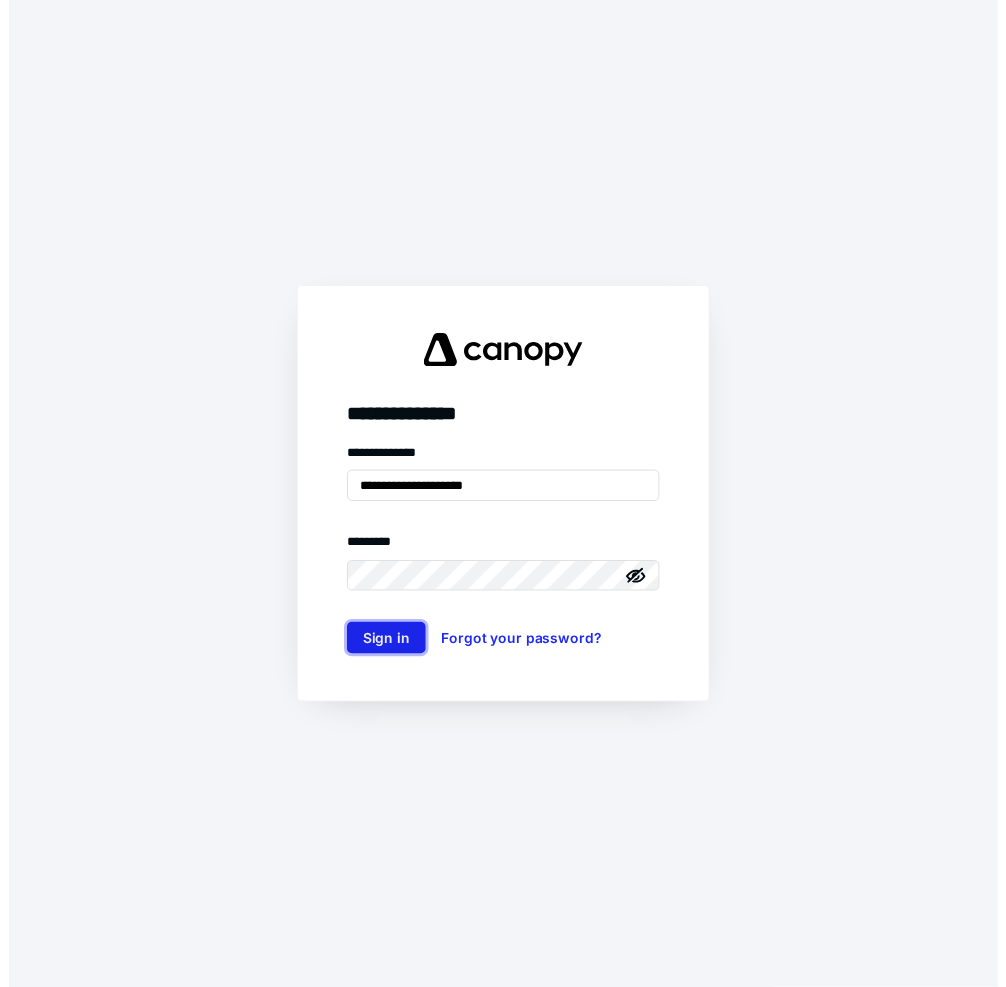 scroll, scrollTop: 0, scrollLeft: 0, axis: both 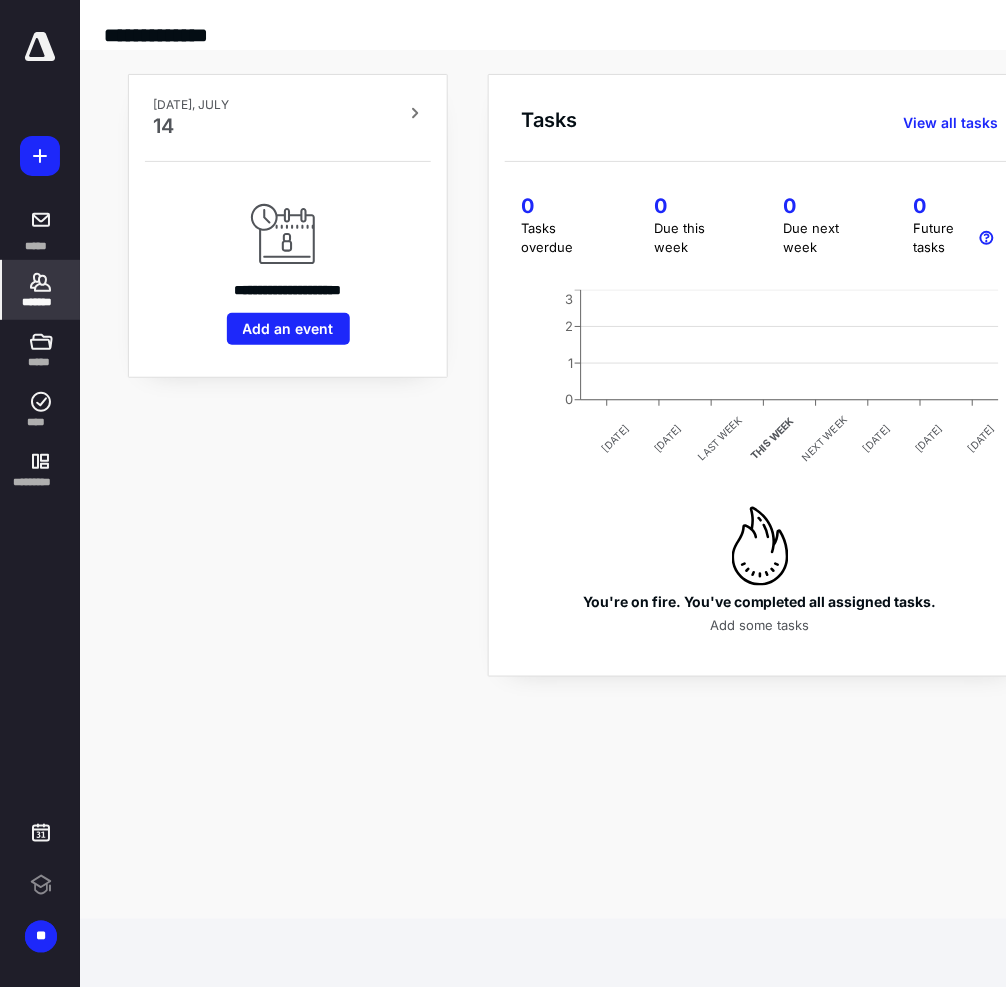 click 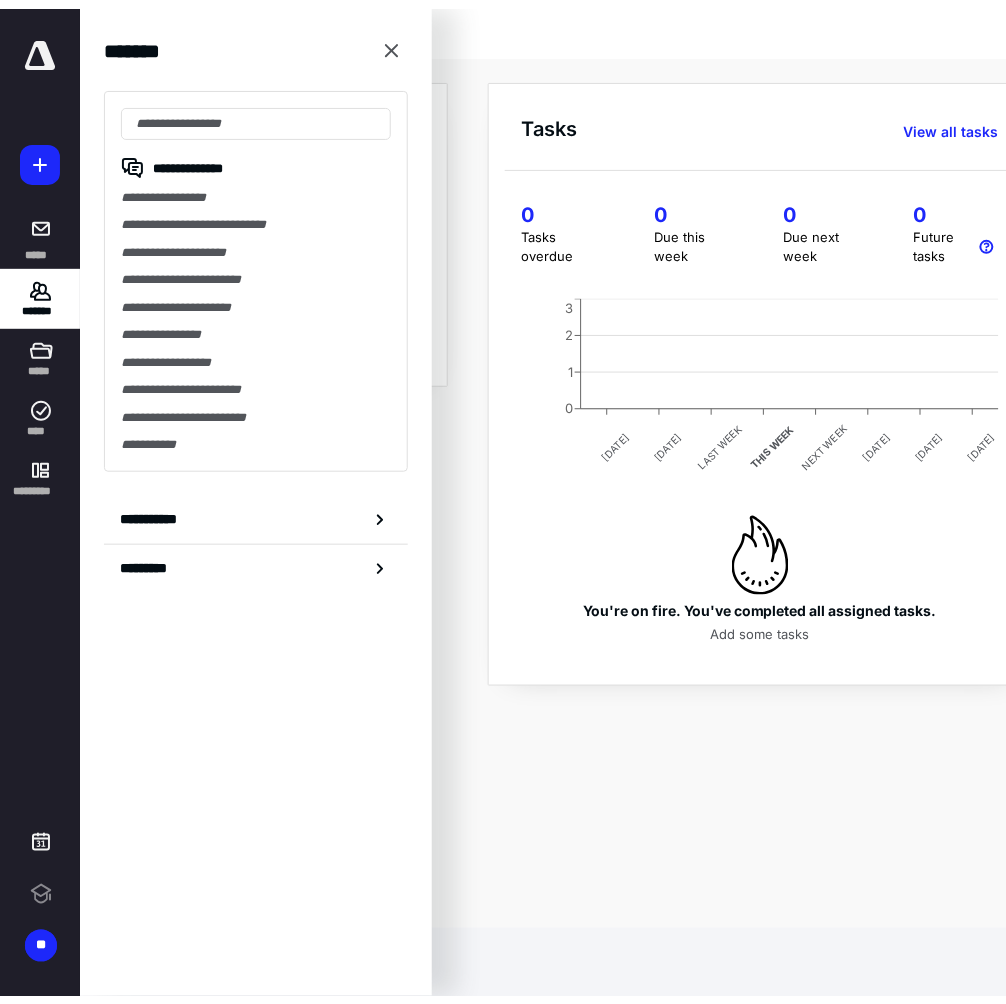 scroll, scrollTop: 0, scrollLeft: 0, axis: both 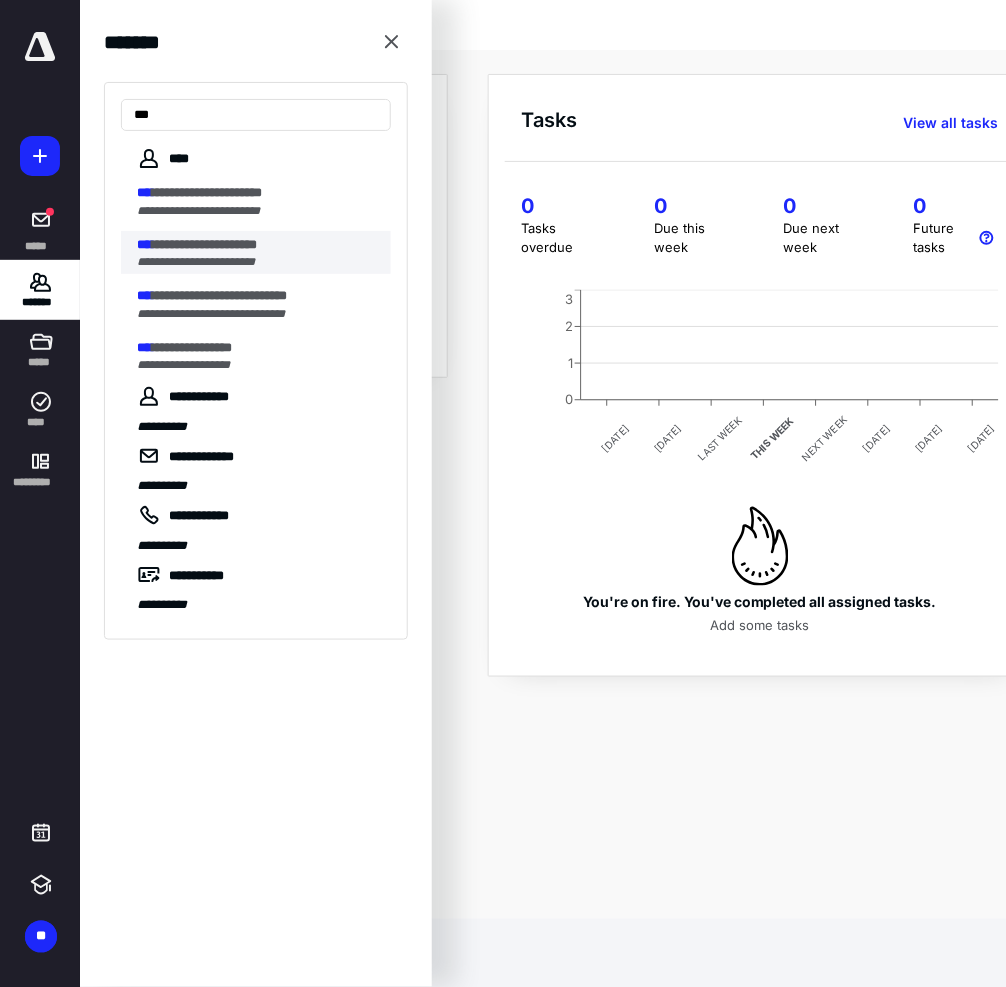 type on "***" 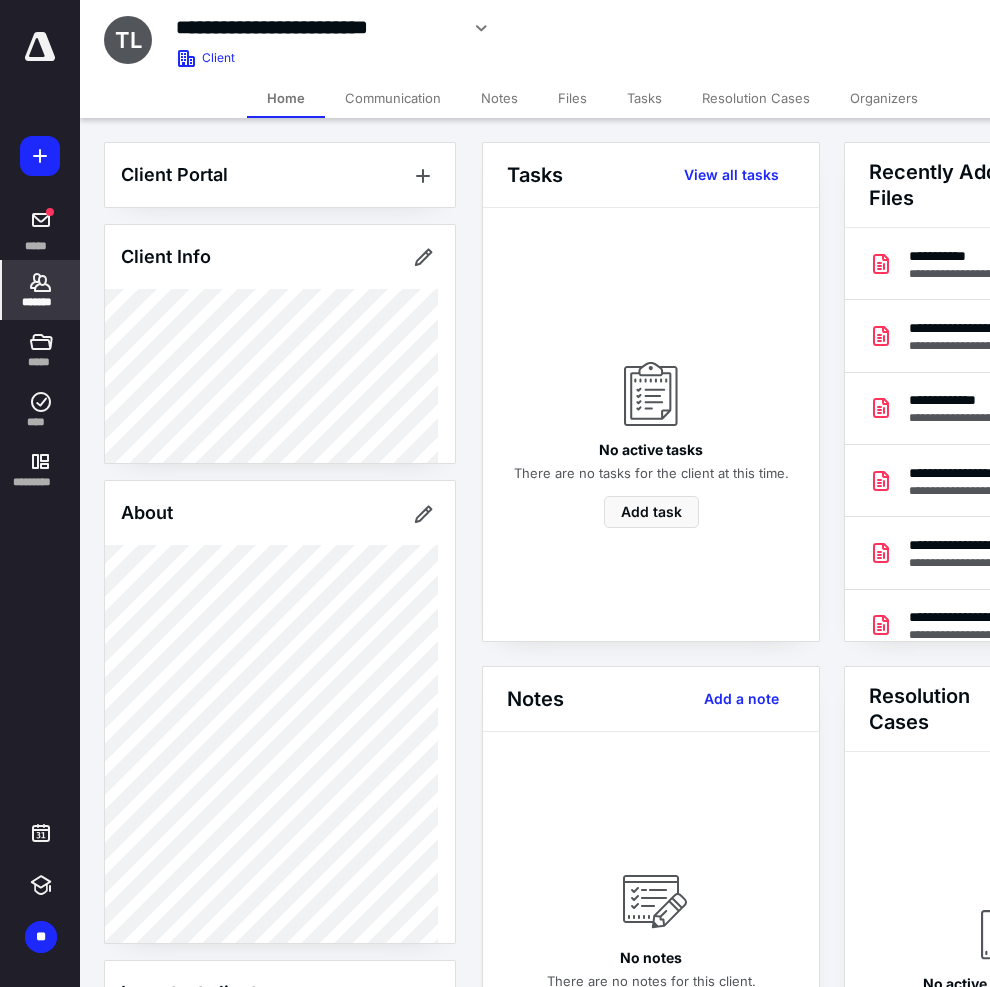 click on "Files" at bounding box center (572, 98) 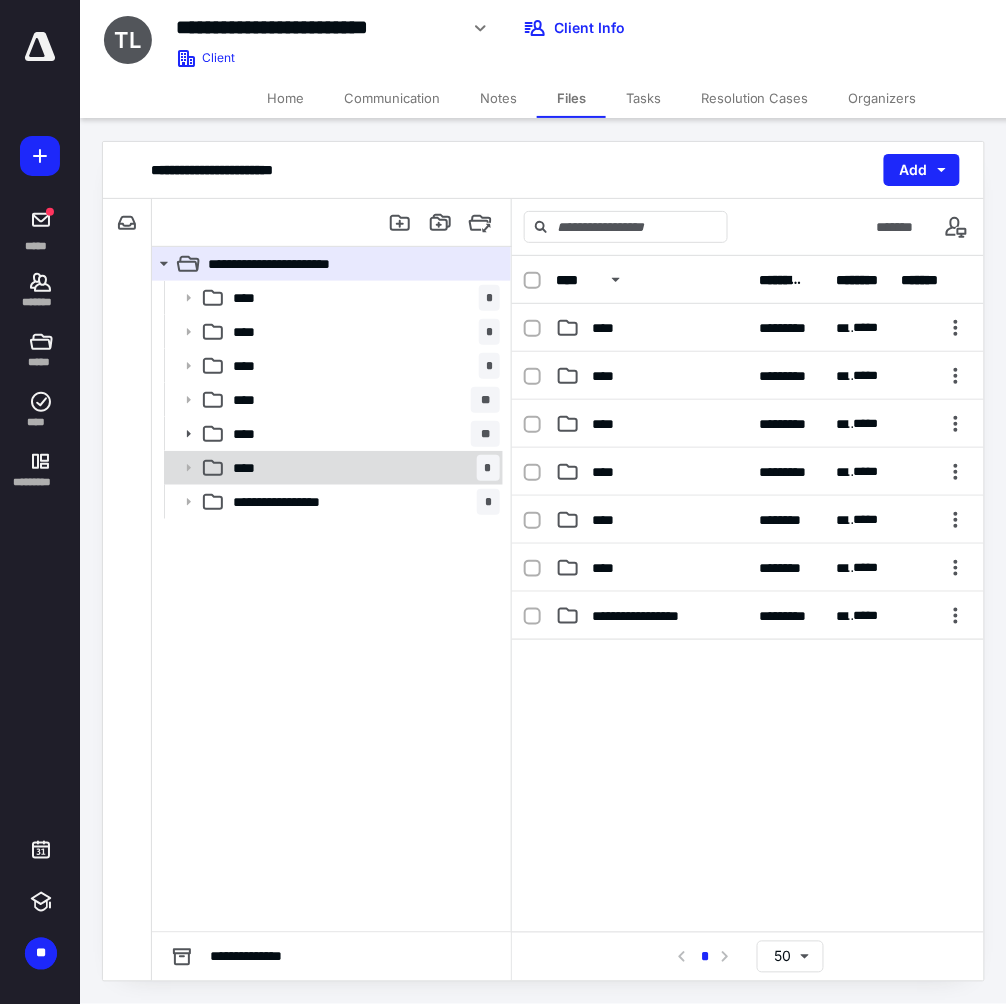 click on "**** *" at bounding box center (362, 468) 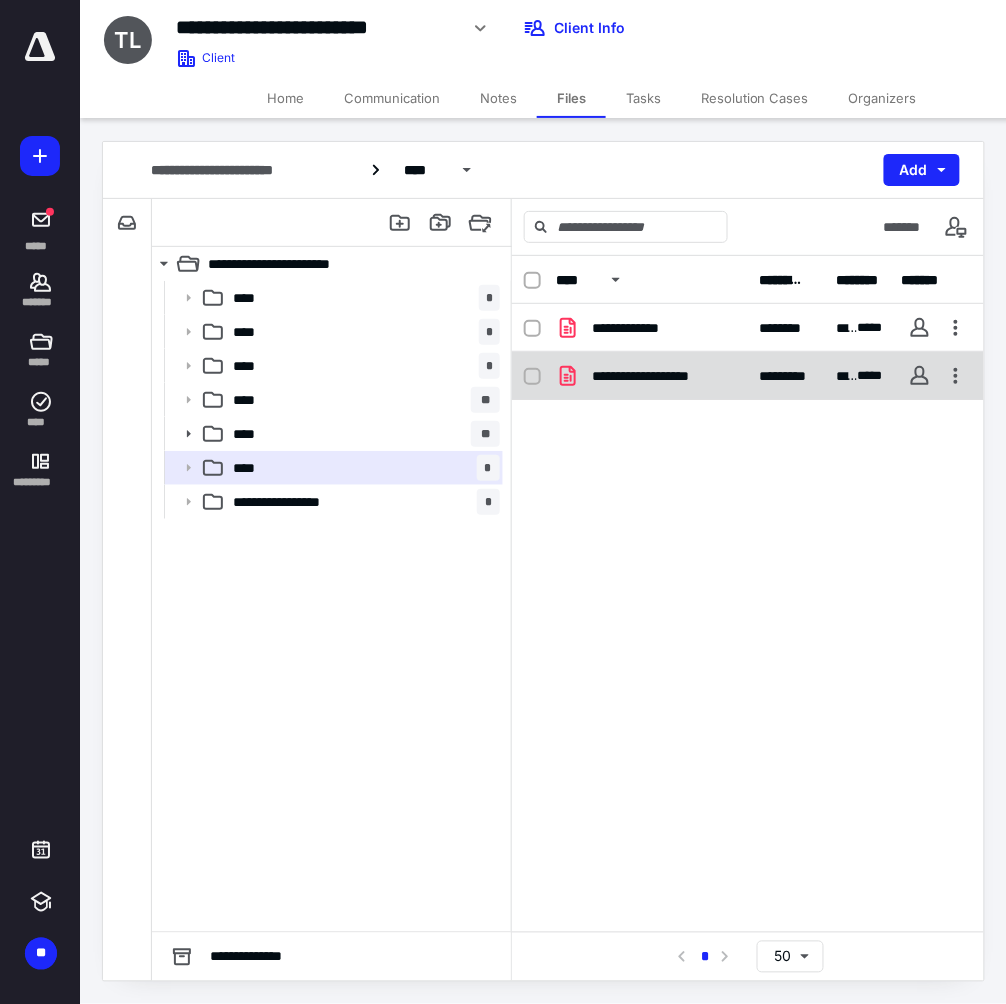 click on "**********" at bounding box center [664, 376] 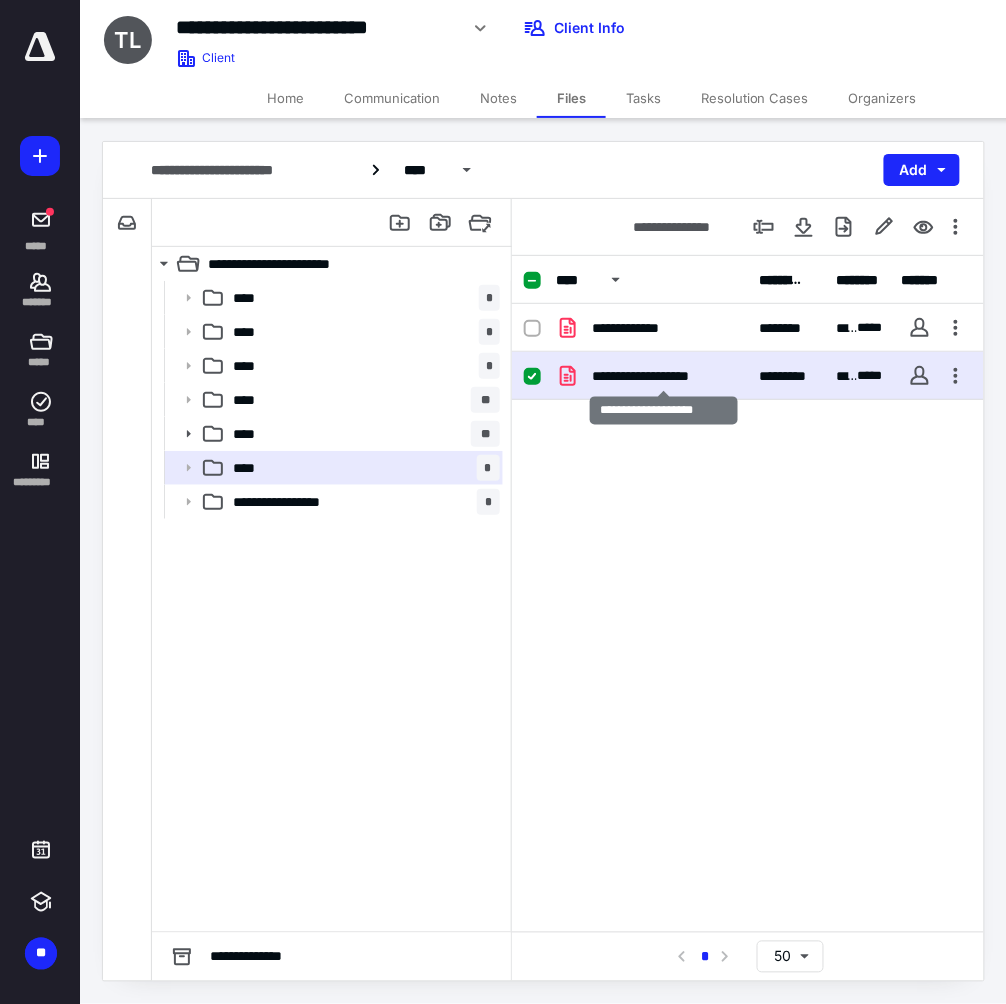 click on "**********" at bounding box center (664, 376) 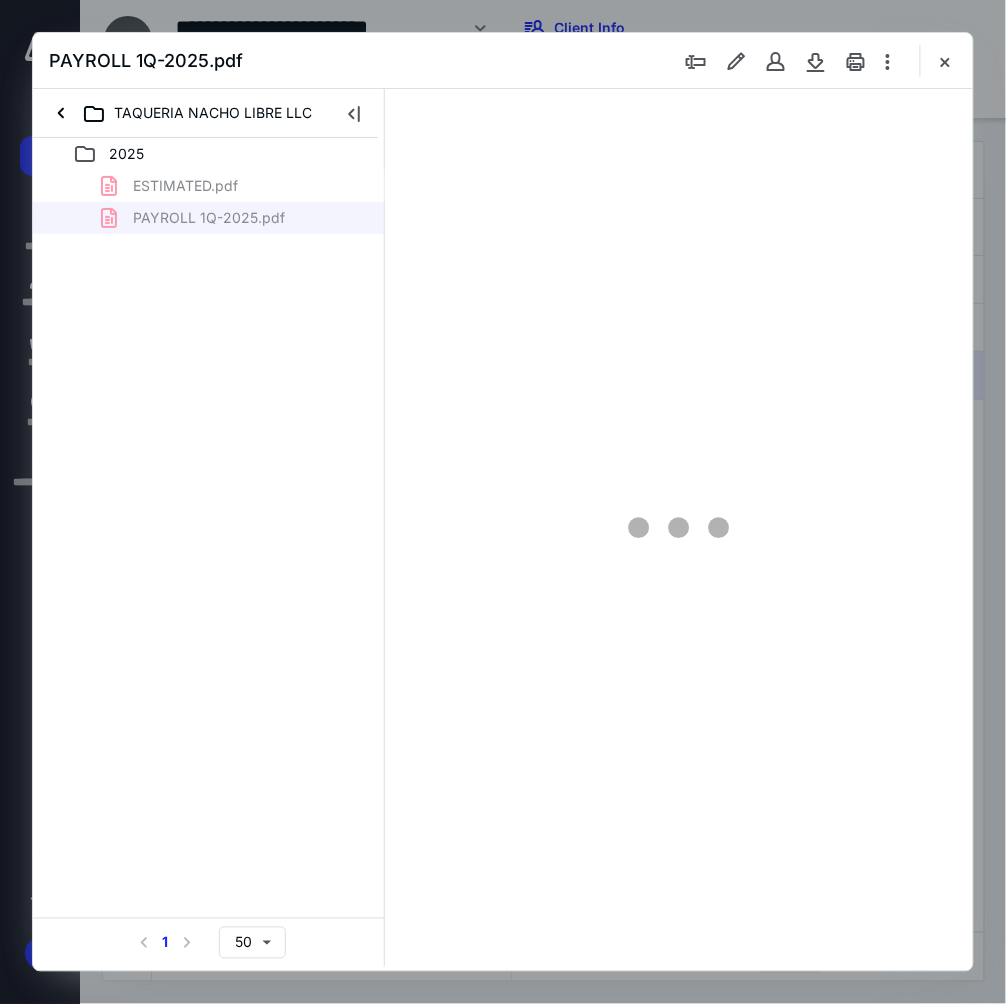 scroll, scrollTop: 0, scrollLeft: 0, axis: both 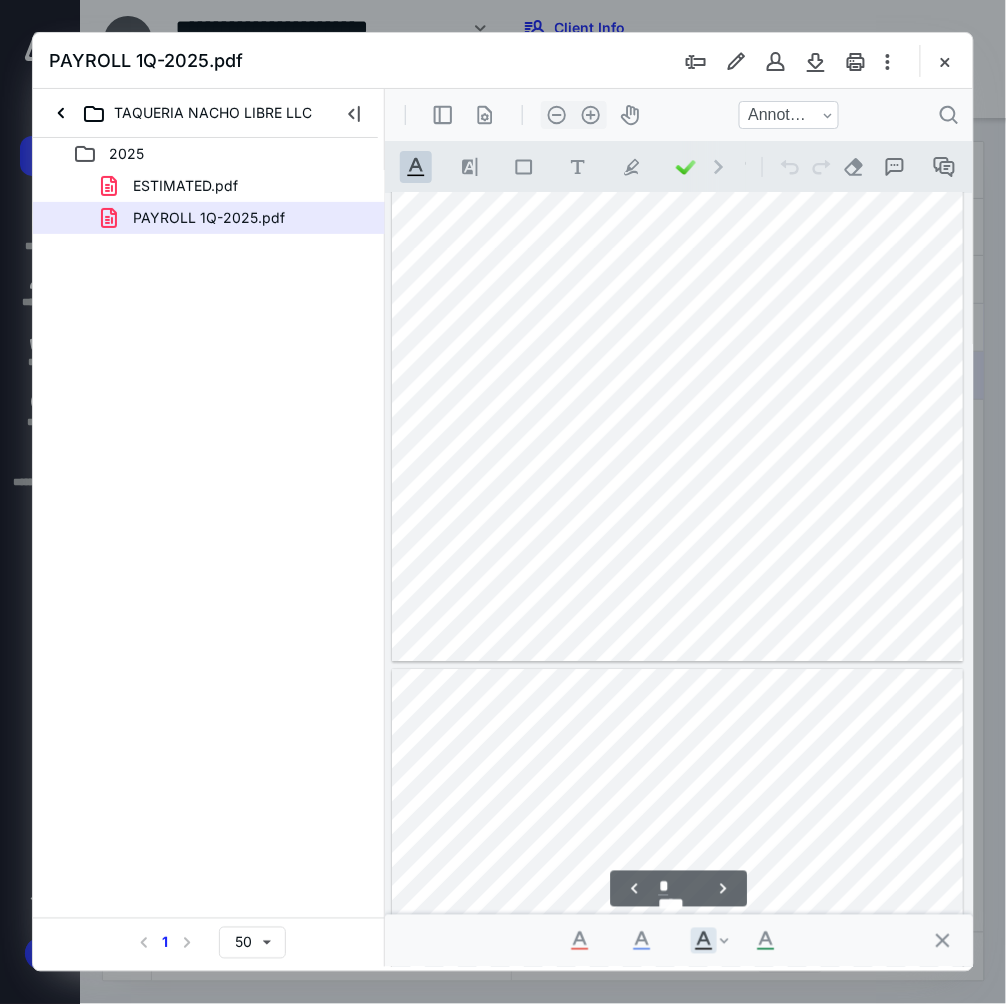 type on "*" 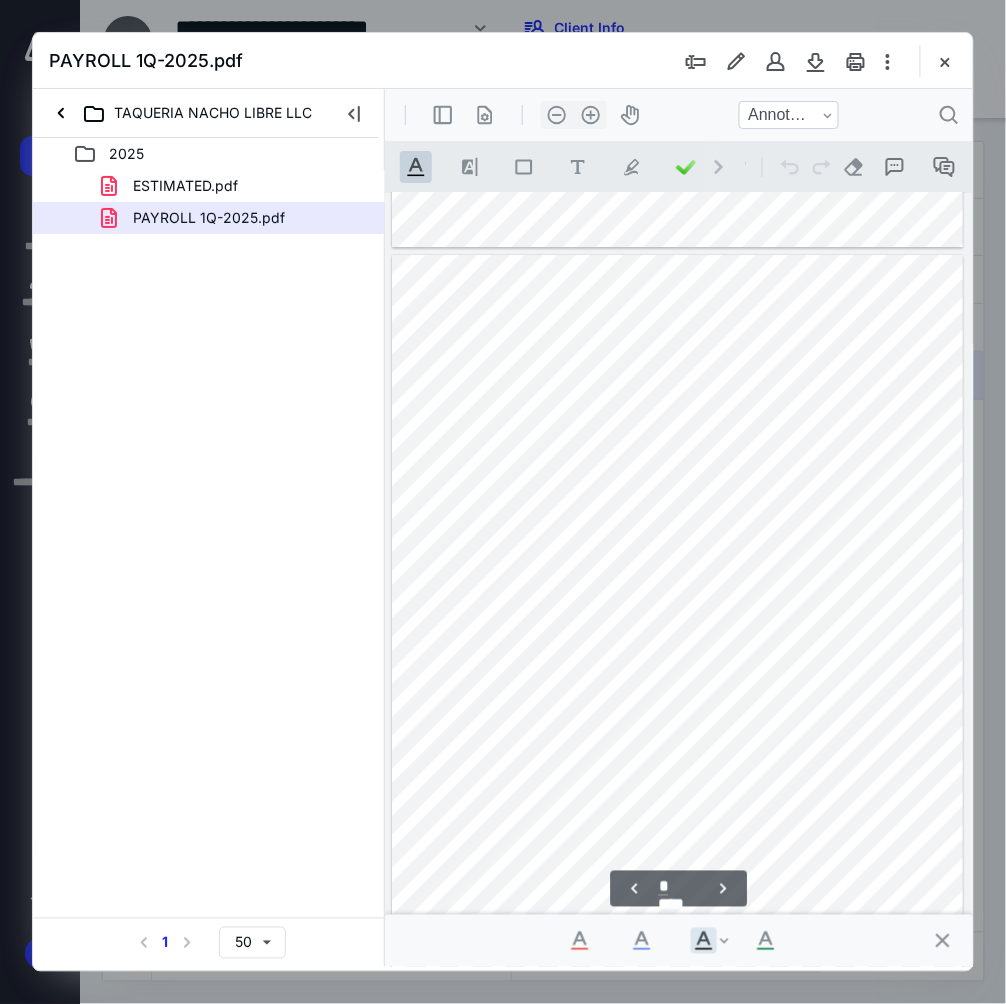 scroll, scrollTop: 4663, scrollLeft: 0, axis: vertical 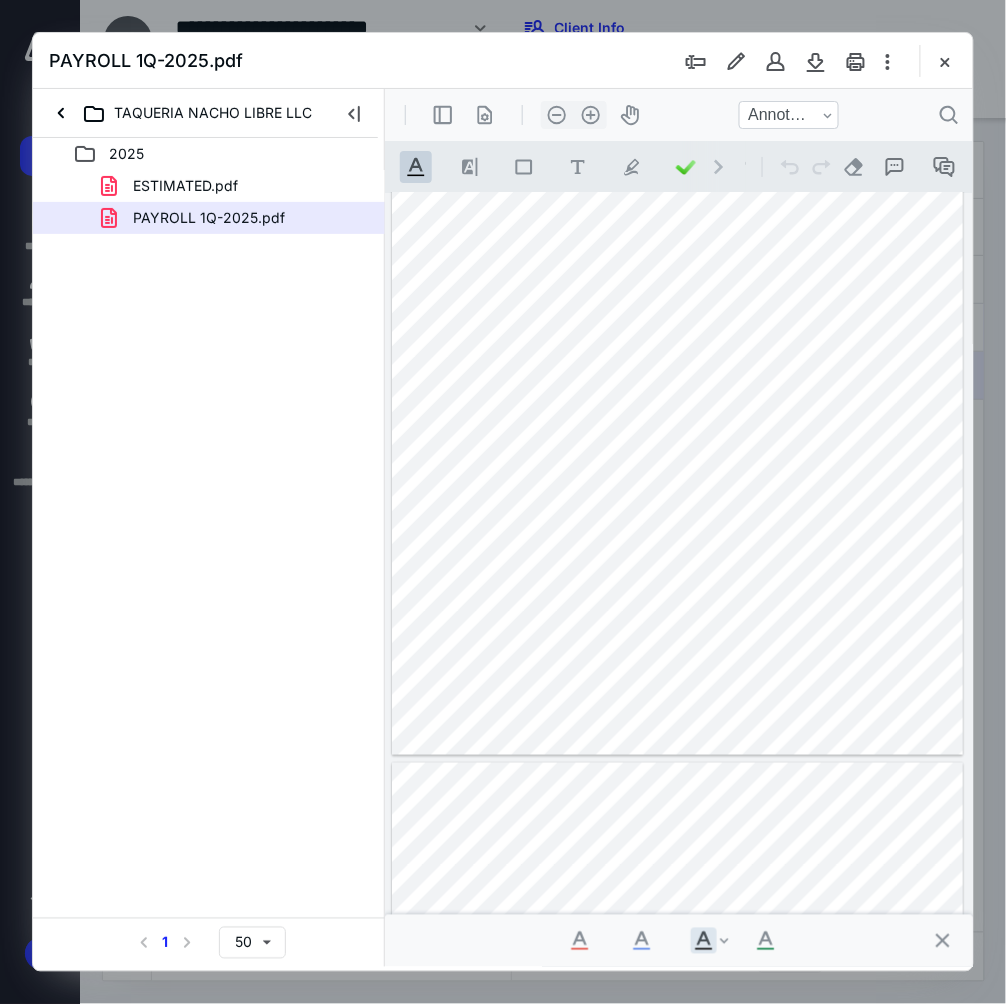 drag, startPoint x: 944, startPoint y: 65, endPoint x: 431, endPoint y: 217, distance: 535.04486 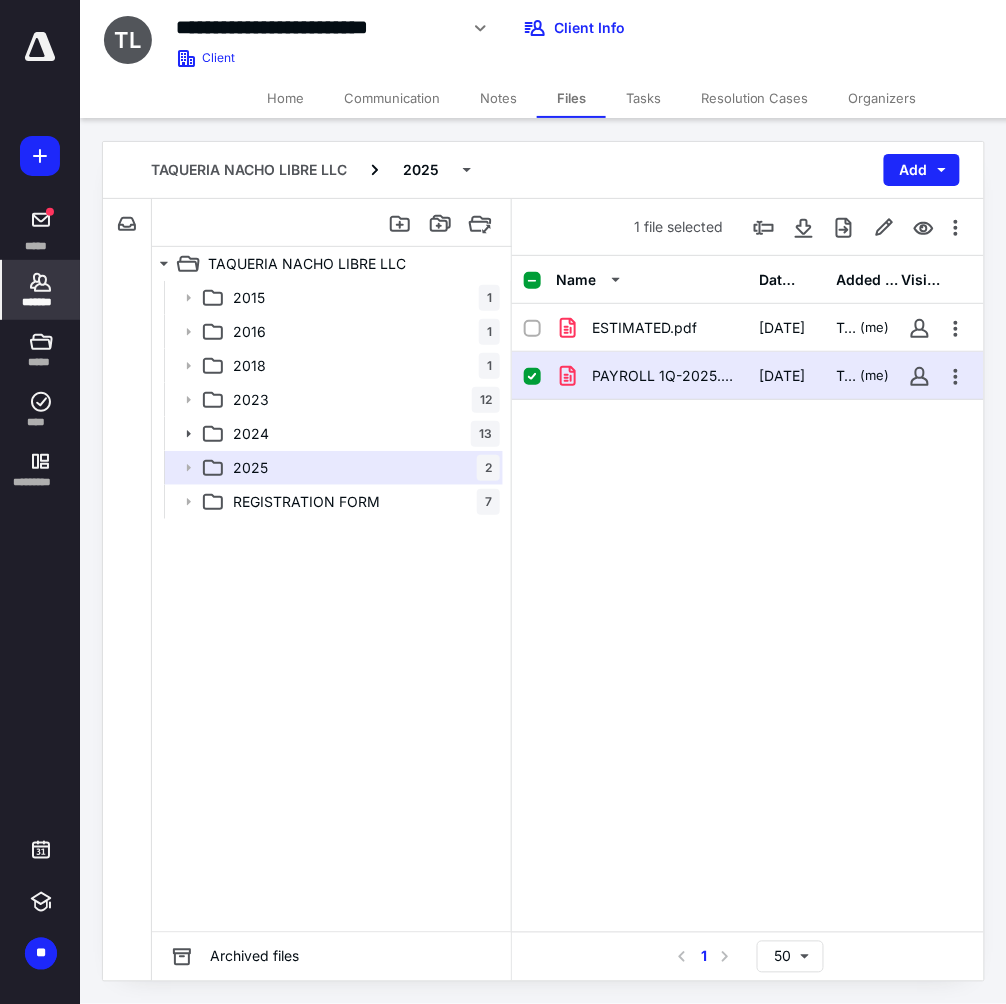 click 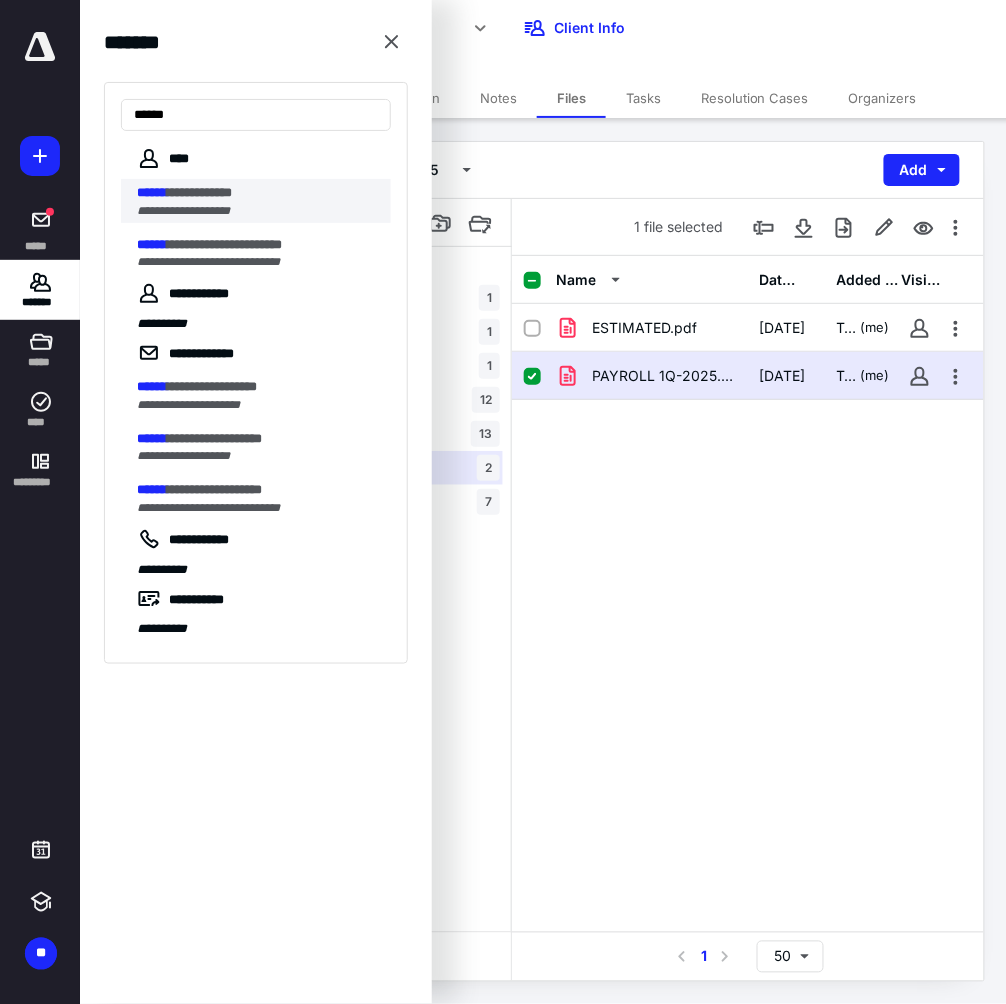 type on "******" 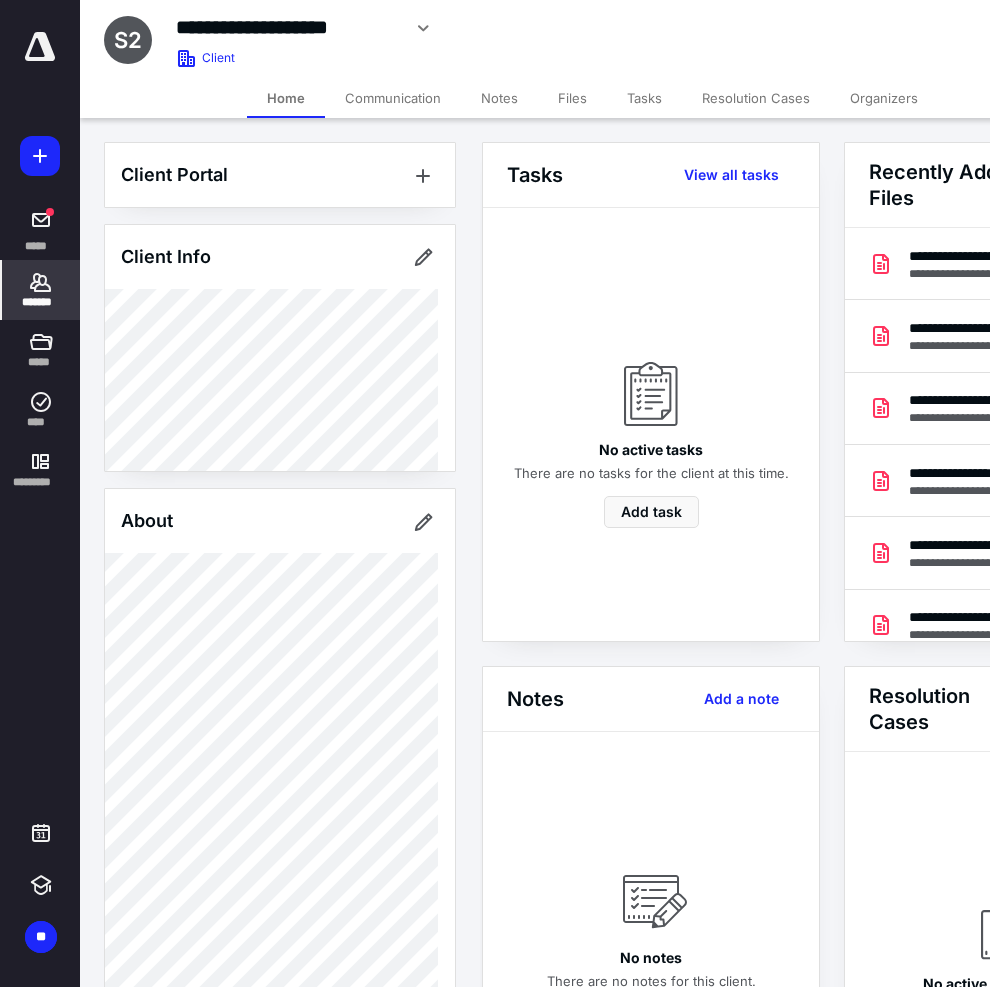 click on "Files" at bounding box center [572, 98] 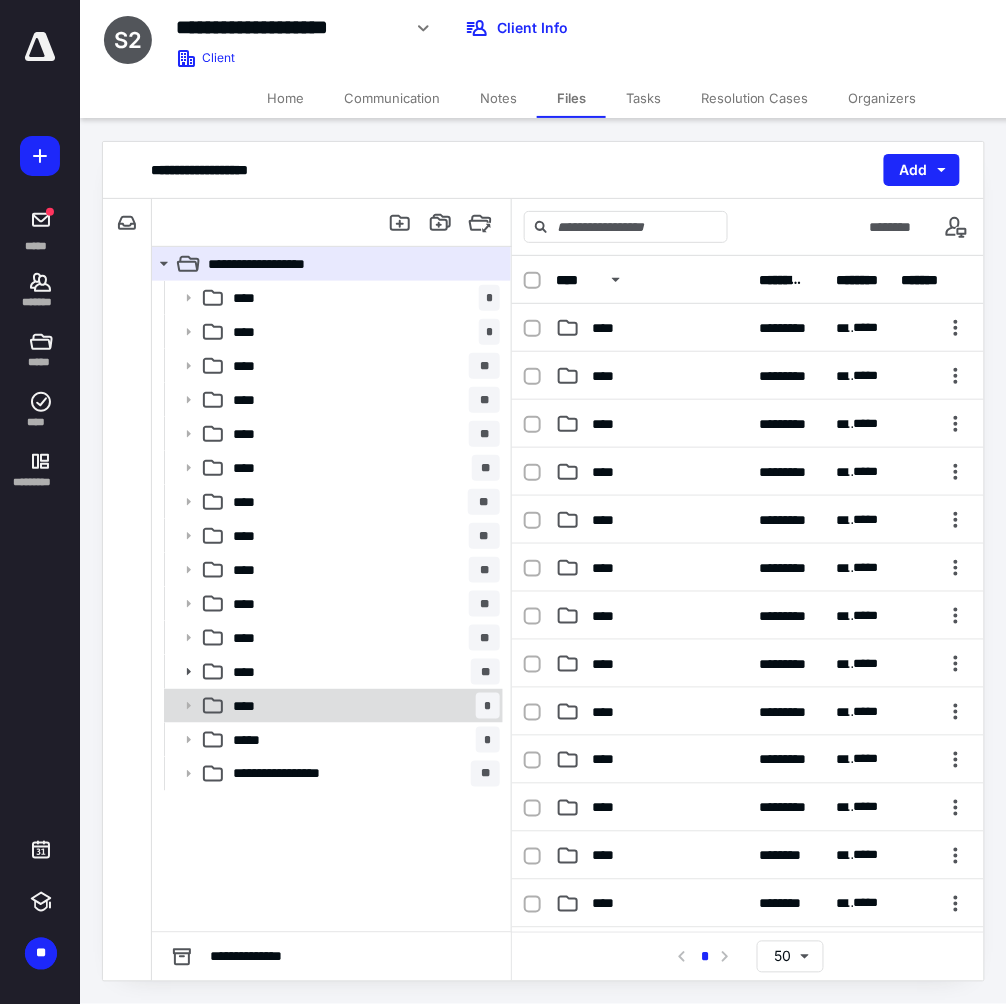 click on "**** *" at bounding box center (362, 706) 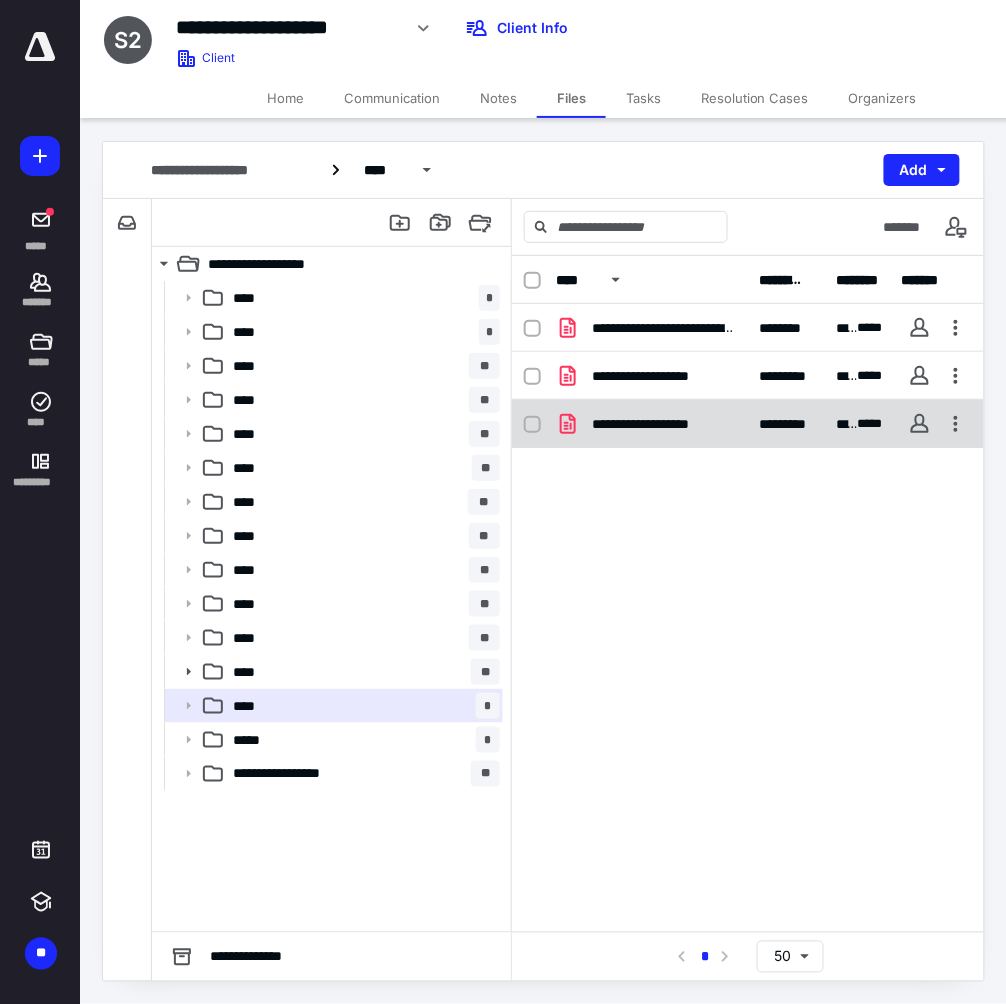 click on "**********" at bounding box center [664, 424] 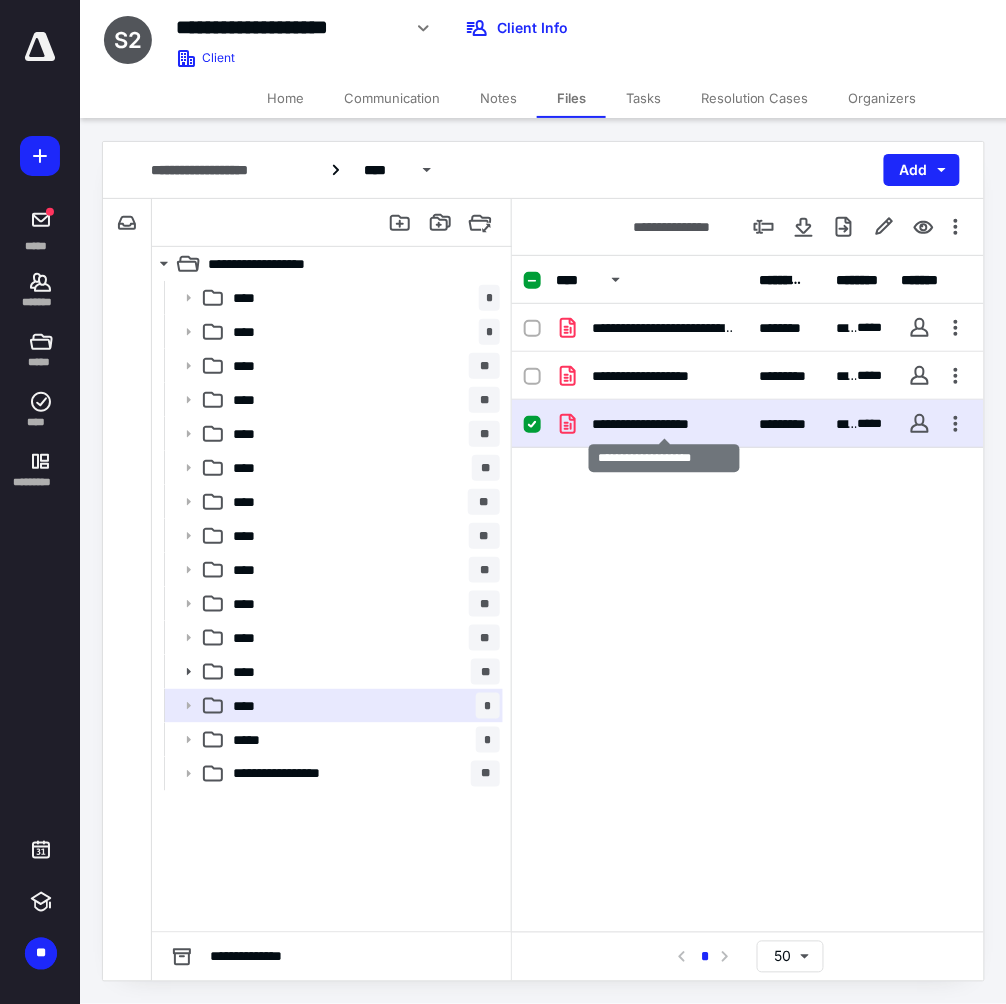 click on "**********" at bounding box center (664, 424) 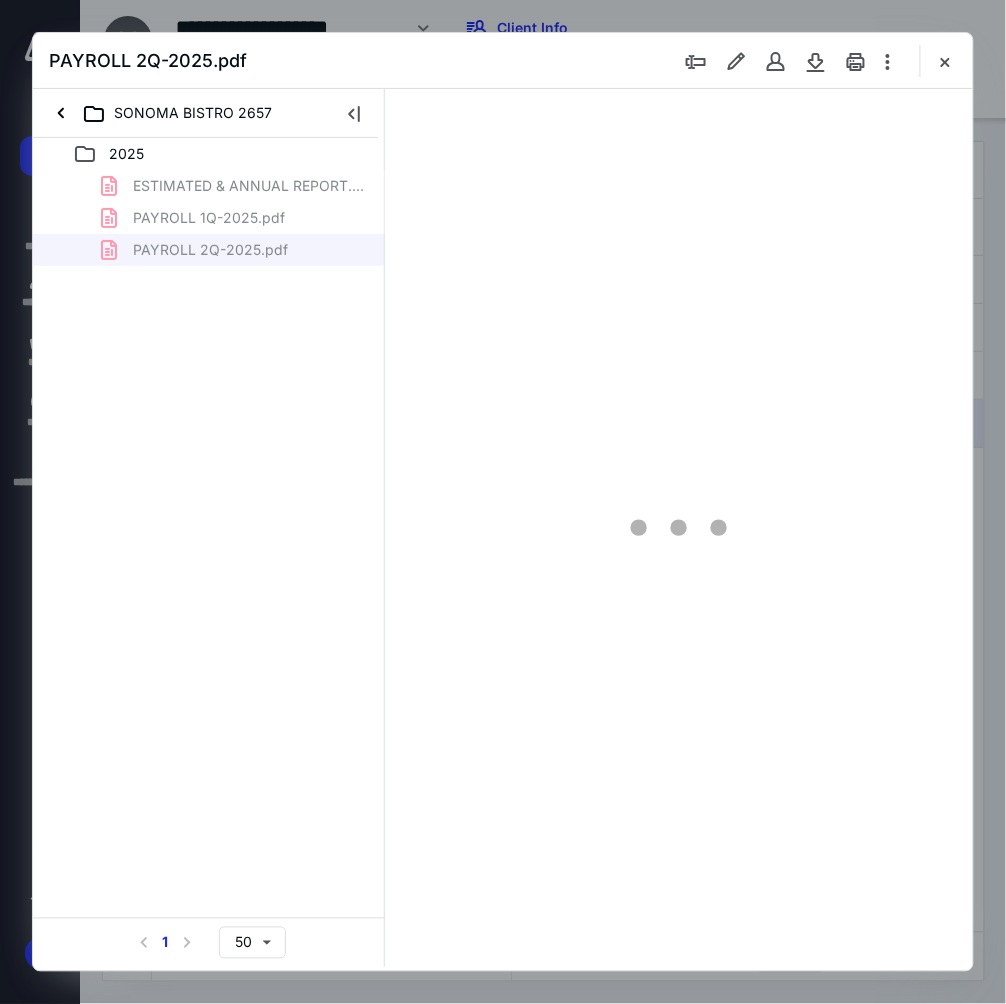 scroll, scrollTop: 0, scrollLeft: 0, axis: both 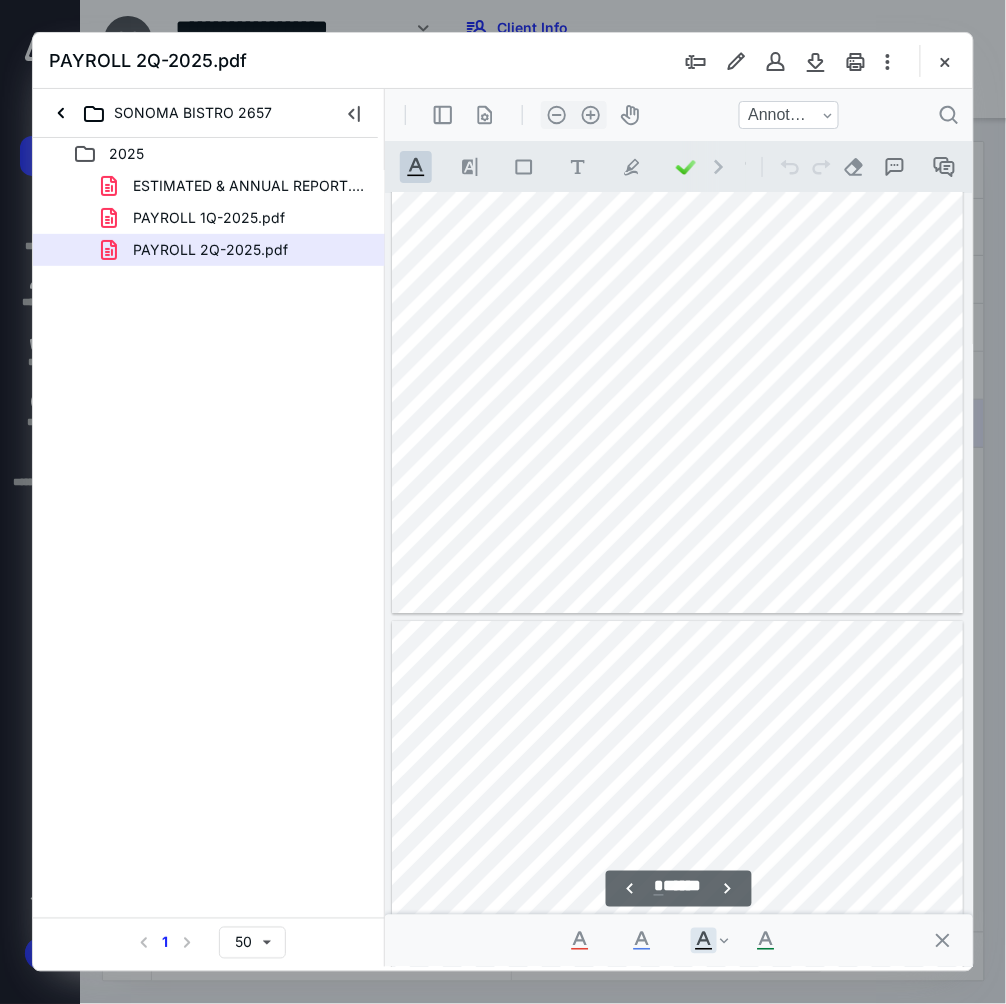 type on "*" 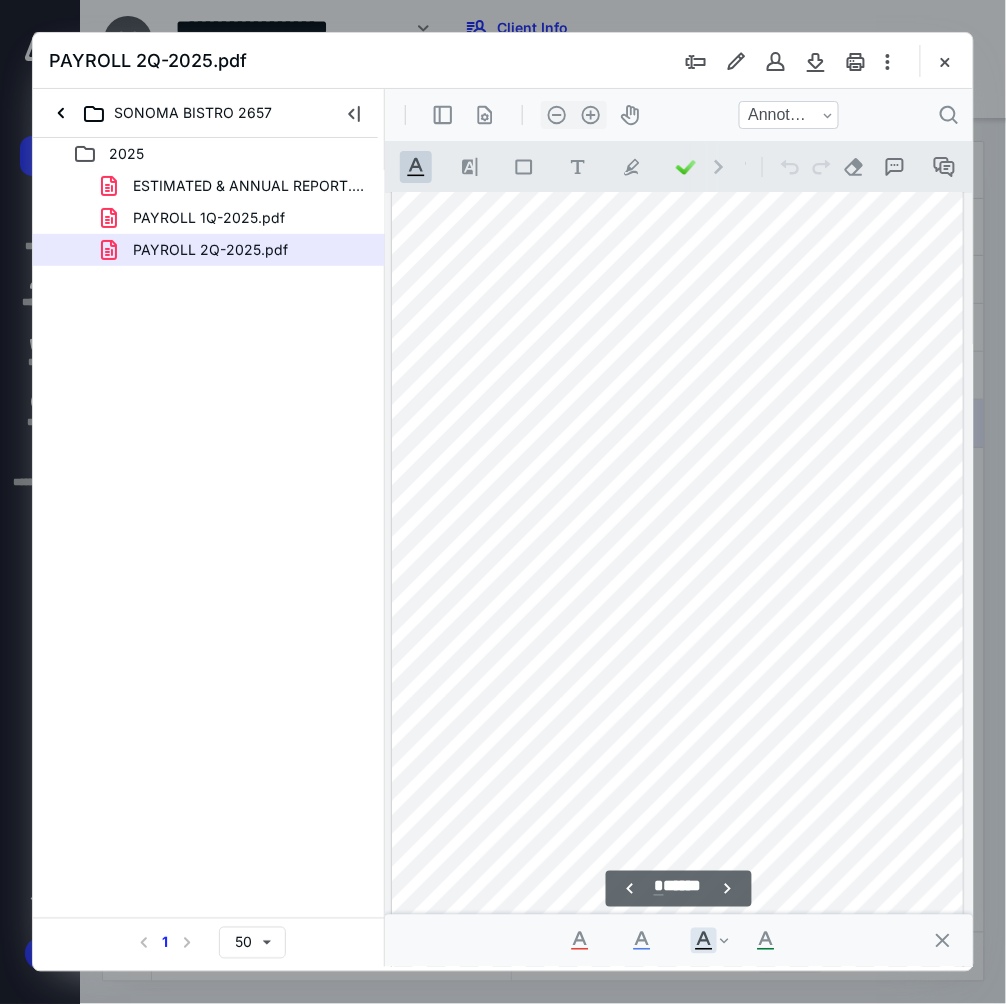 scroll, scrollTop: 5663, scrollLeft: 0, axis: vertical 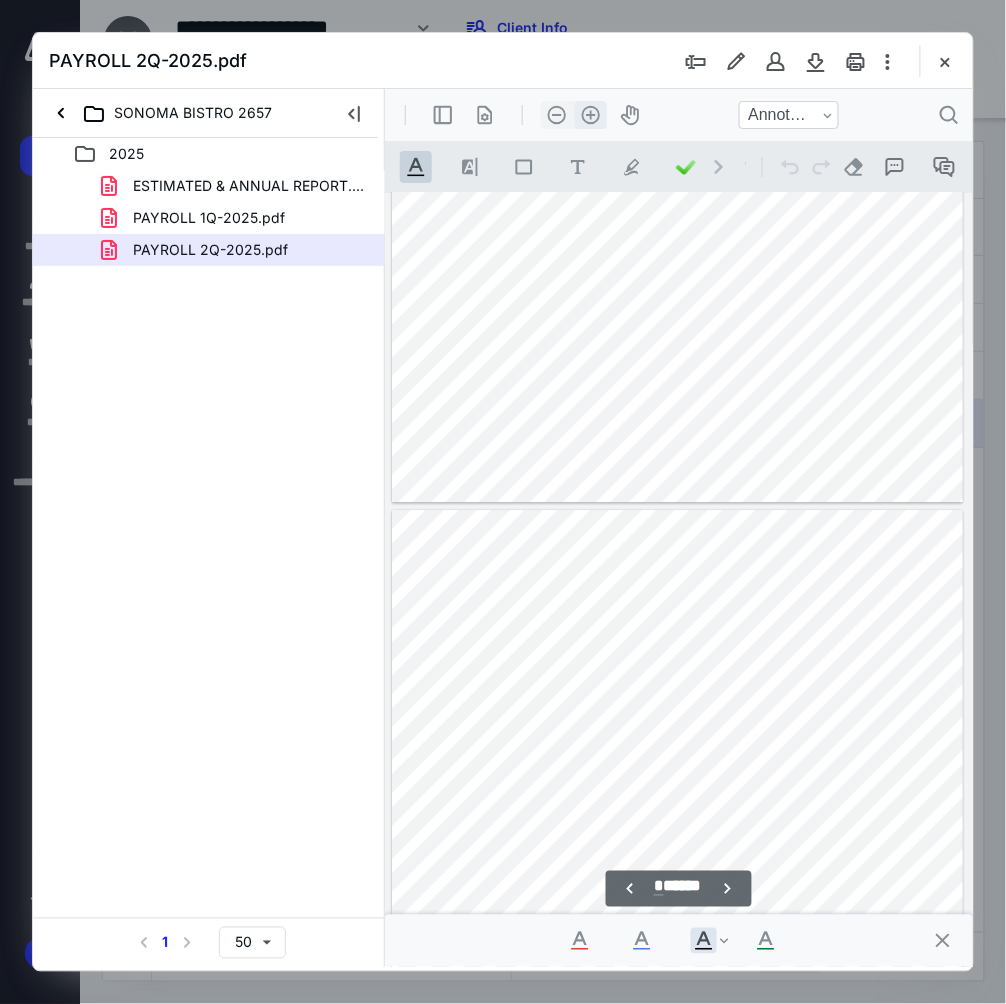 click on ".cls-1{fill:#abb0c4;} icon - header - zoom - in - line" at bounding box center [590, 114] 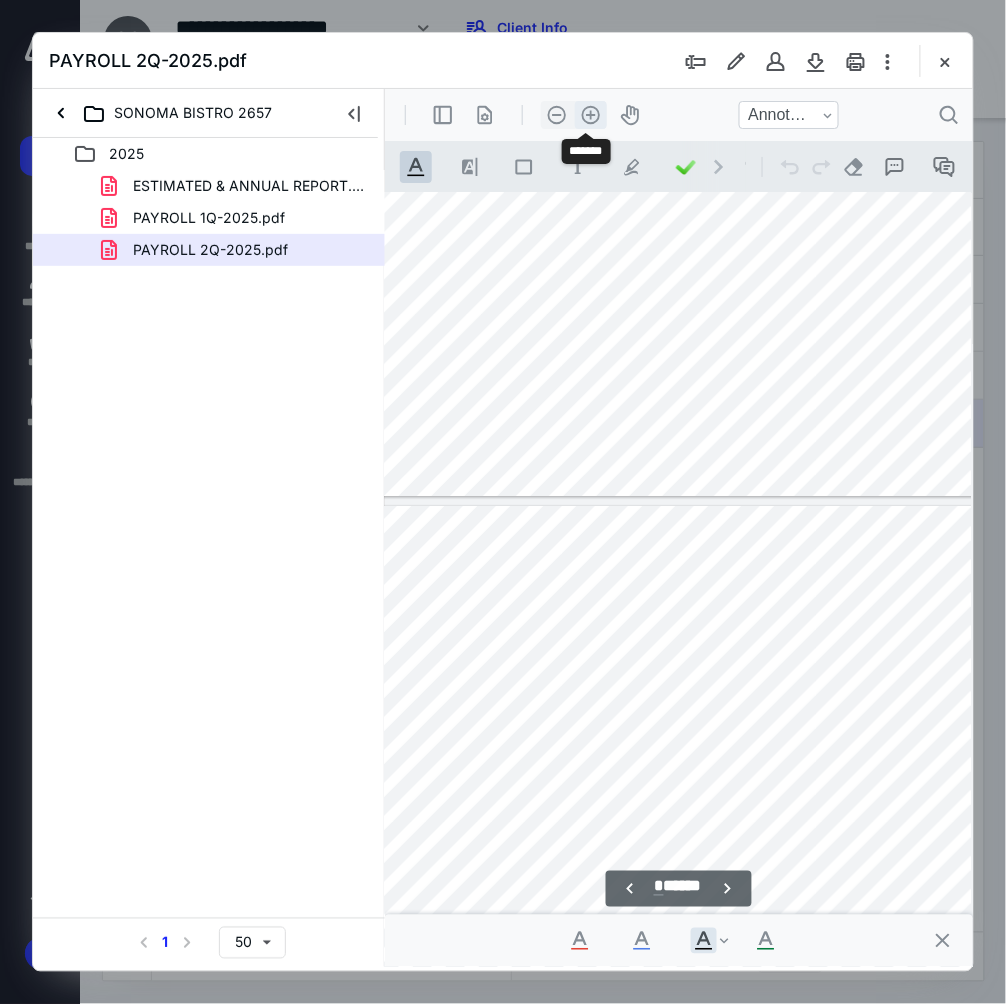click on ".cls-1{fill:#abb0c4;} icon - header - zoom - in - line" at bounding box center (590, 114) 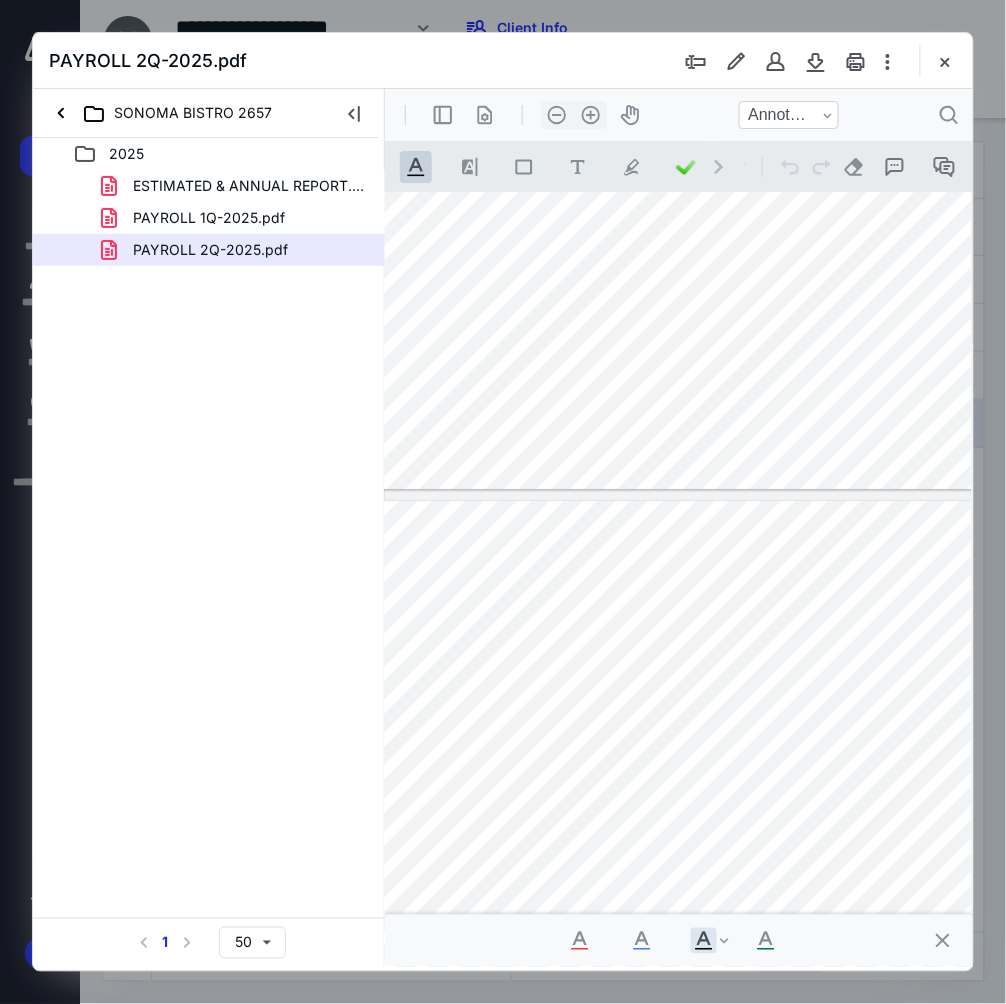 scroll, scrollTop: 8985, scrollLeft: 157, axis: both 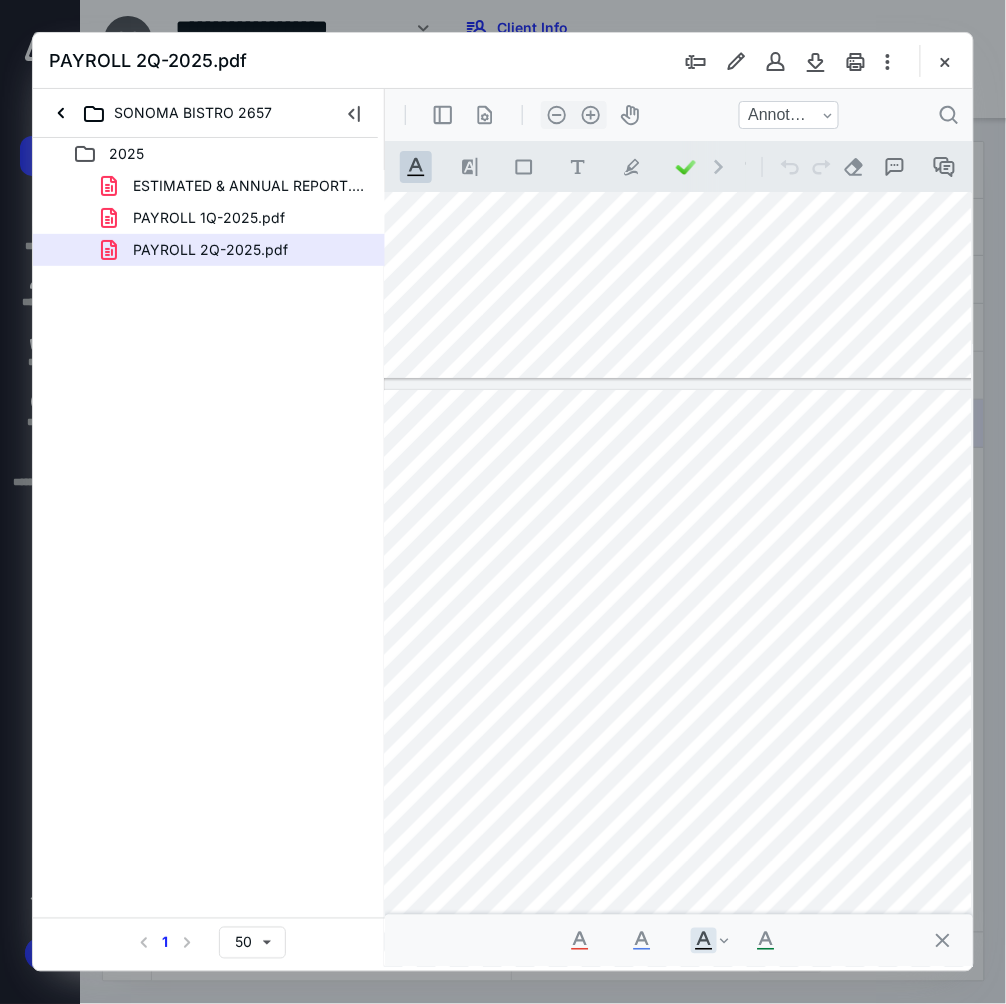 click at bounding box center (942, 940) 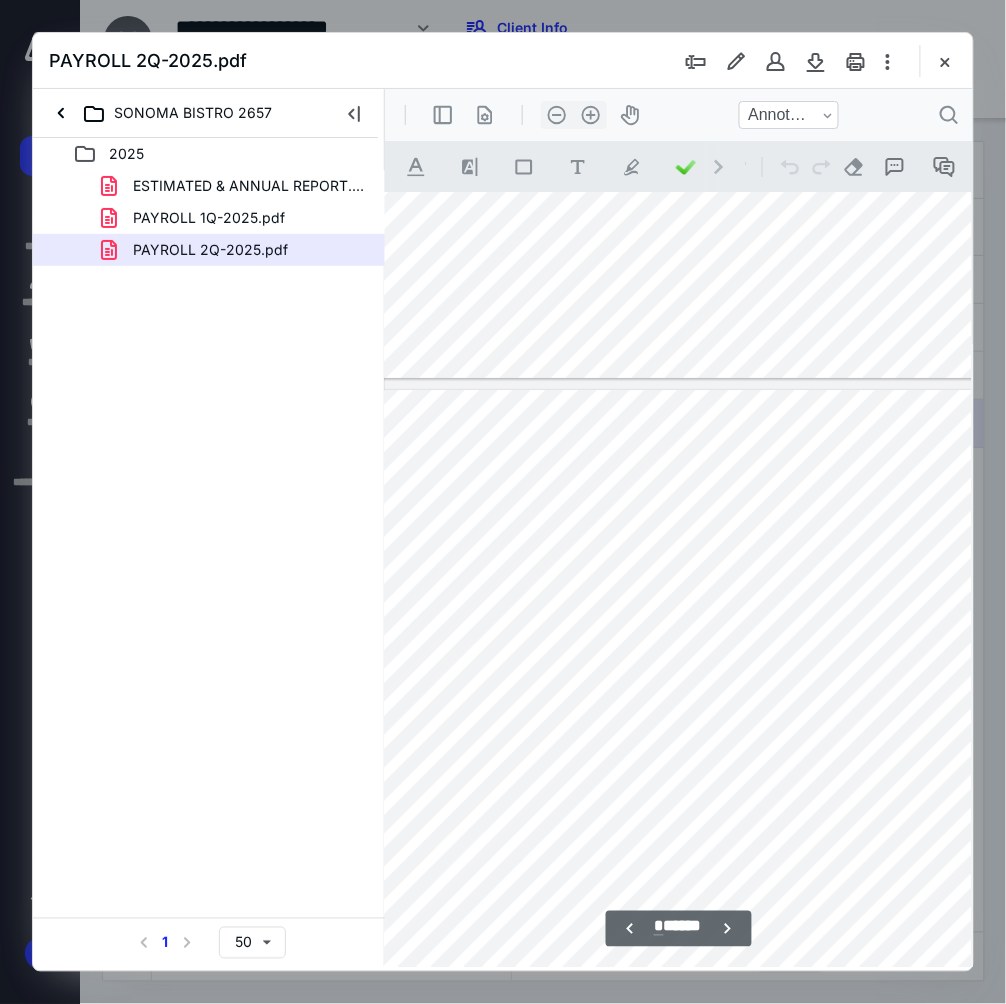 scroll, scrollTop: 8985, scrollLeft: 0, axis: vertical 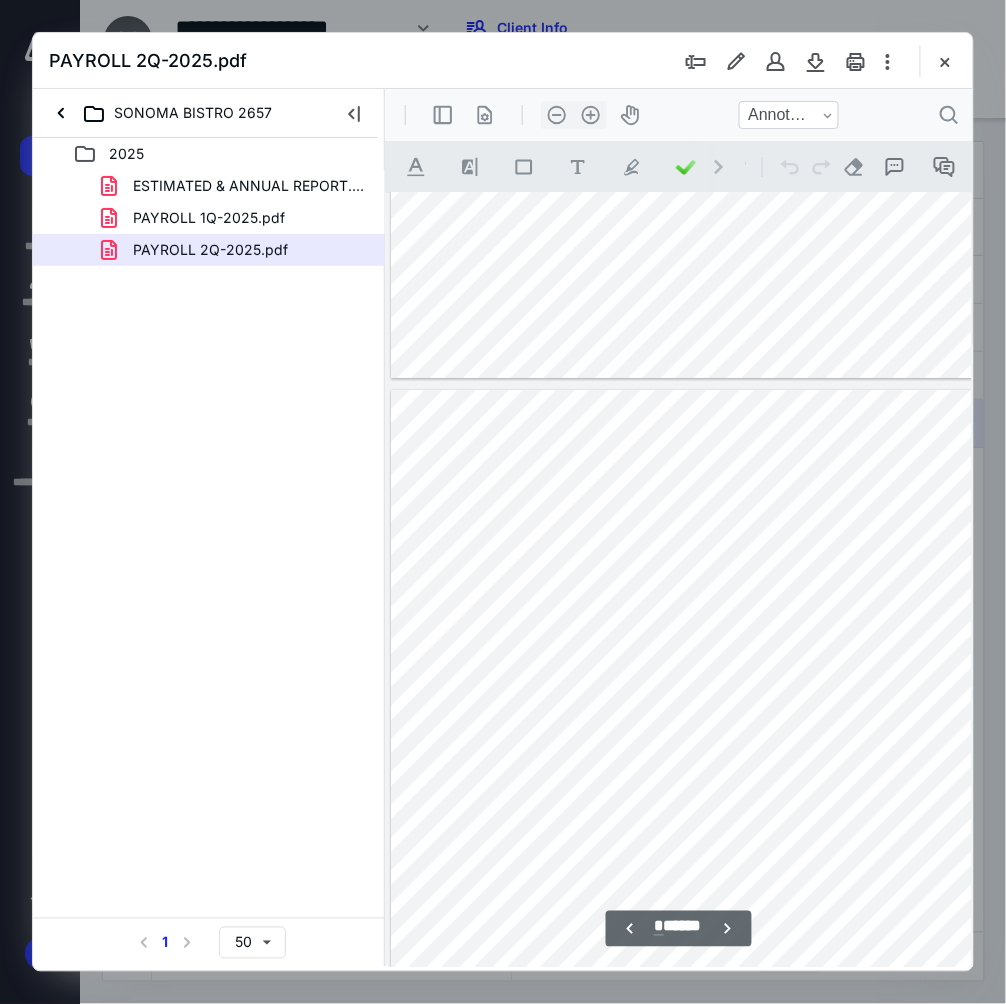 drag, startPoint x: 743, startPoint y: 962, endPoint x: 991, endPoint y: 1059, distance: 266.29495 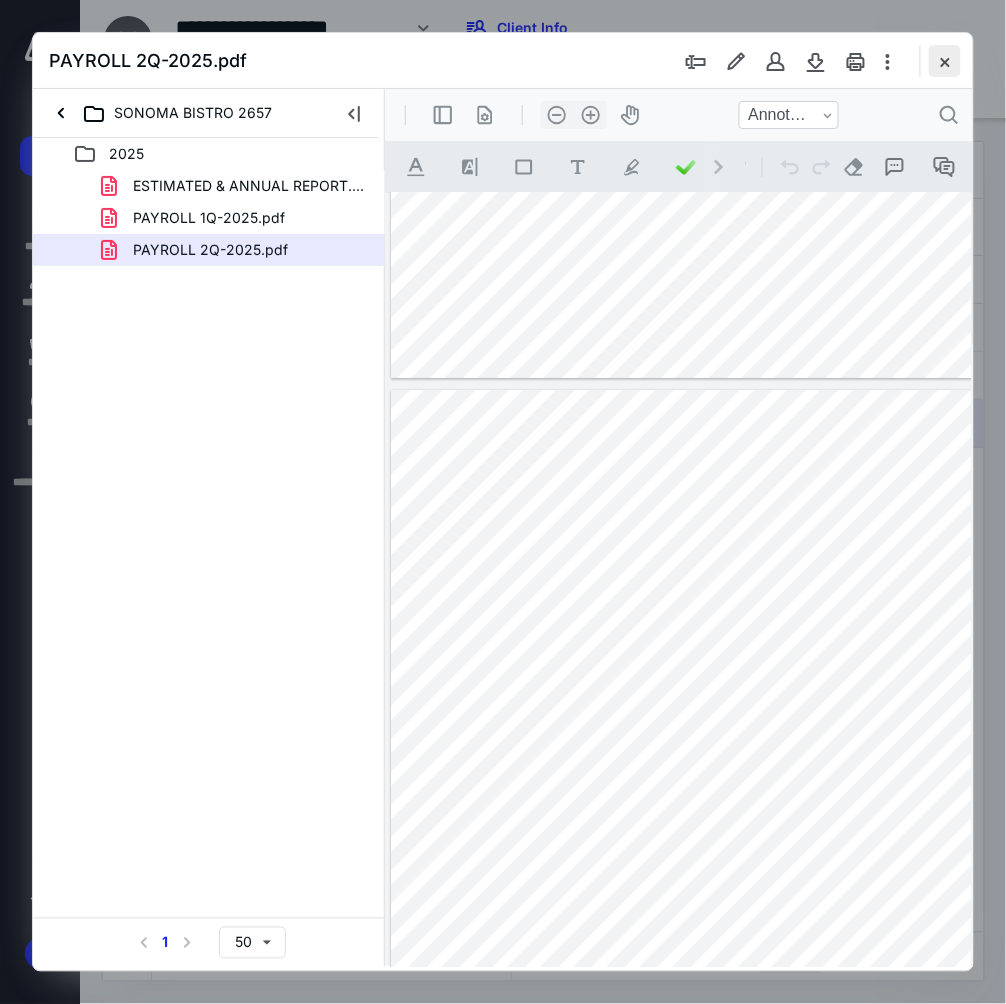 click at bounding box center (945, 61) 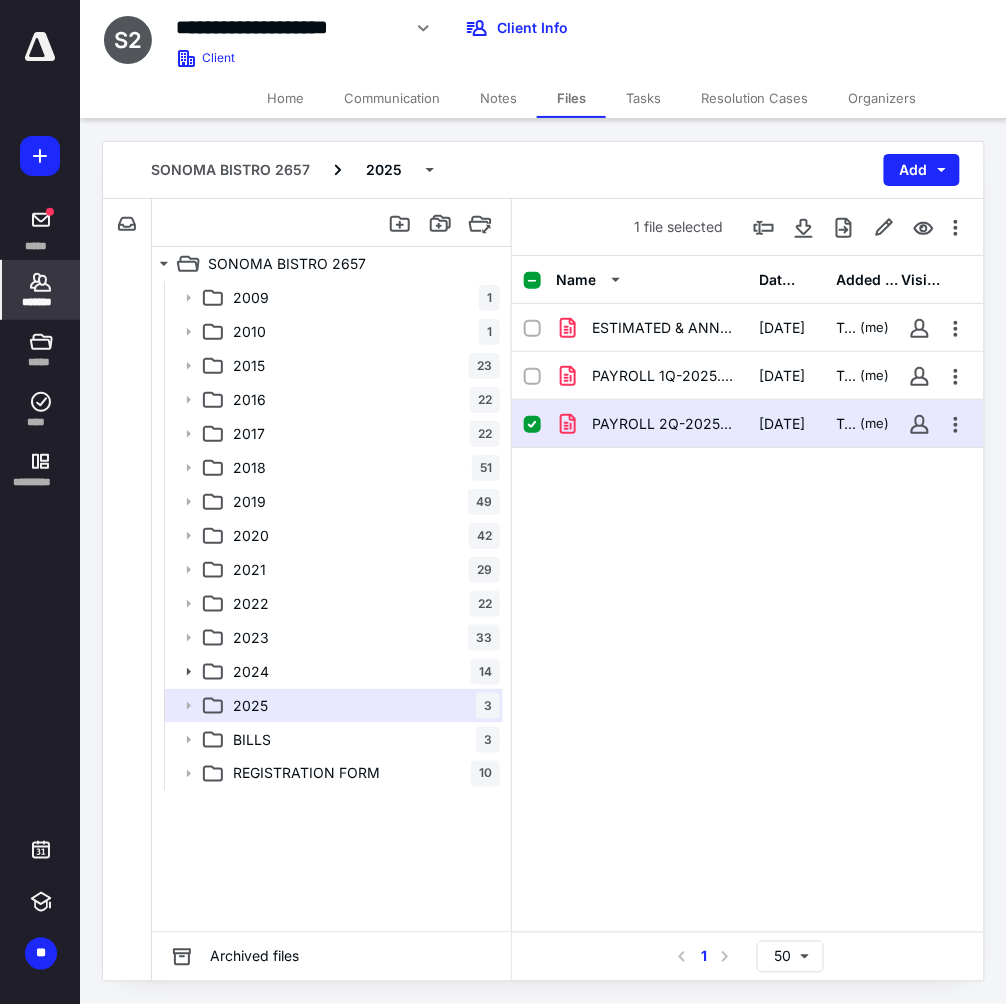 click on "*******" at bounding box center [41, 302] 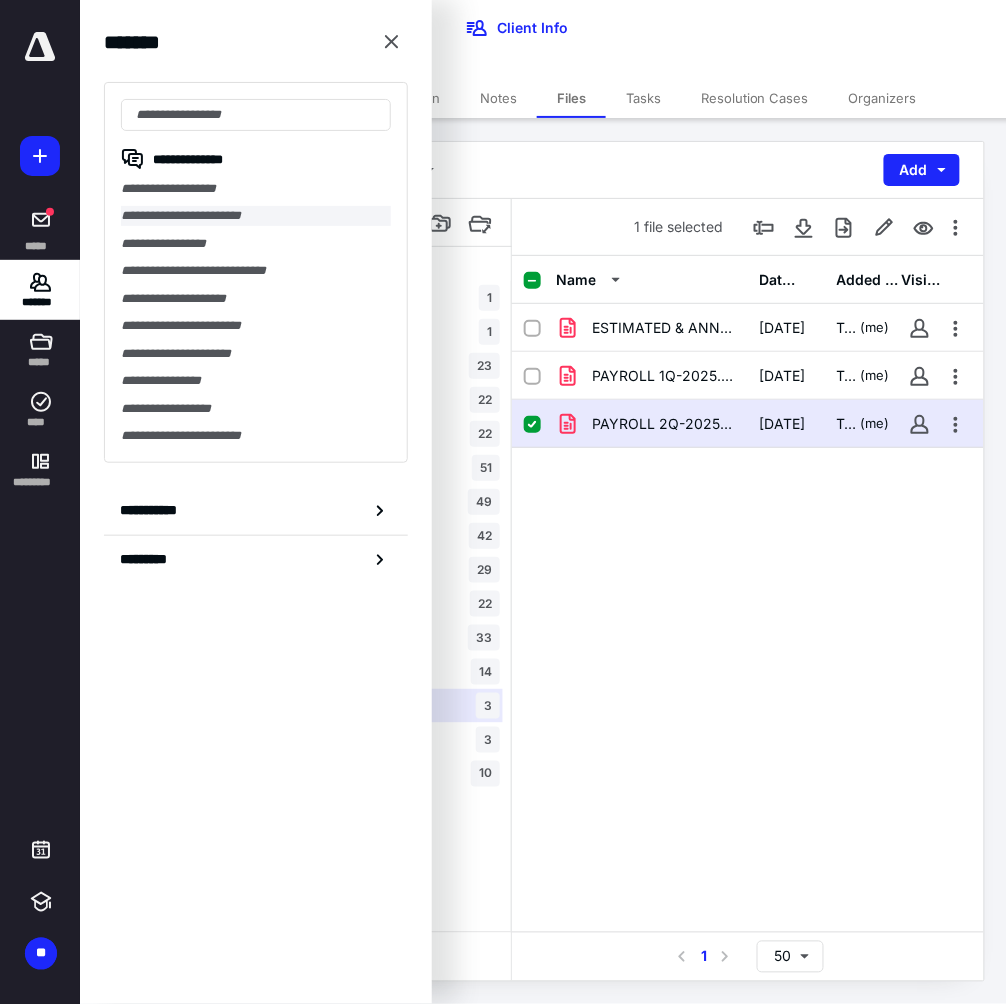 click on "**********" at bounding box center [256, 215] 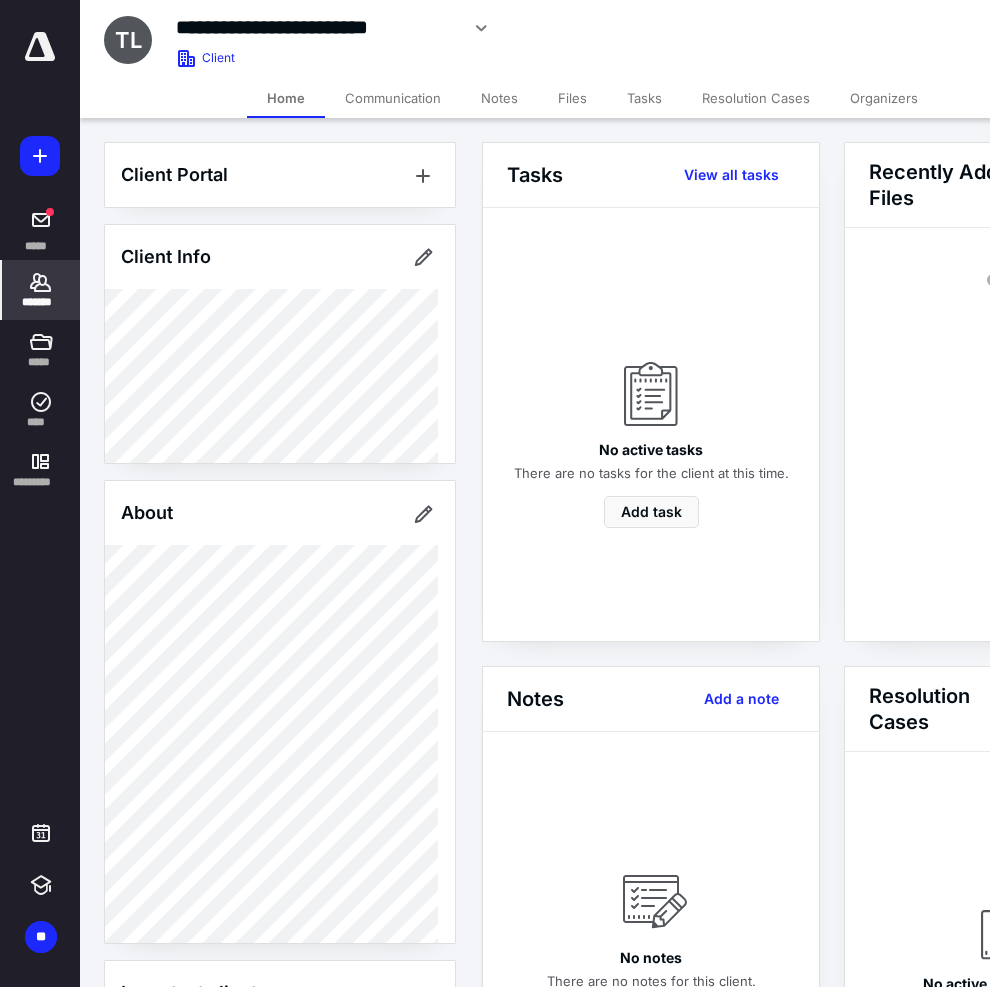 click on "Files" at bounding box center (572, 98) 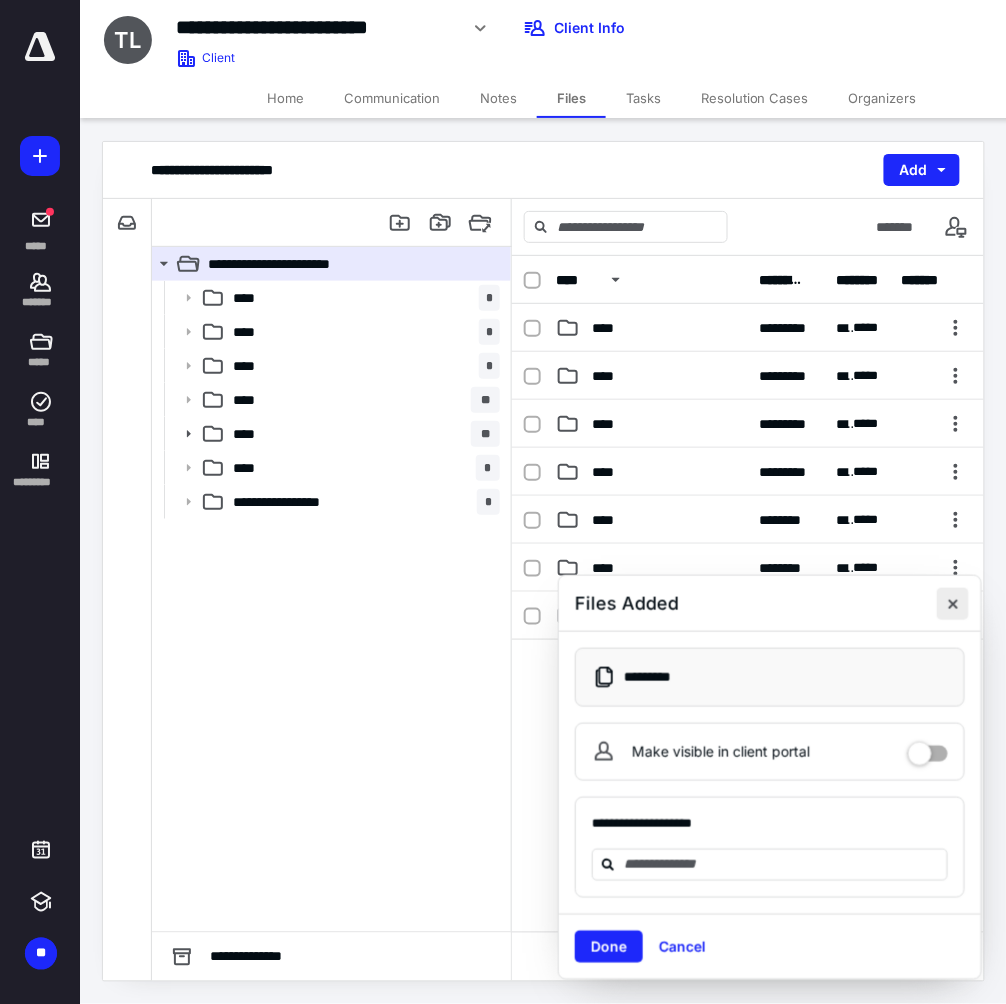 click at bounding box center (953, 604) 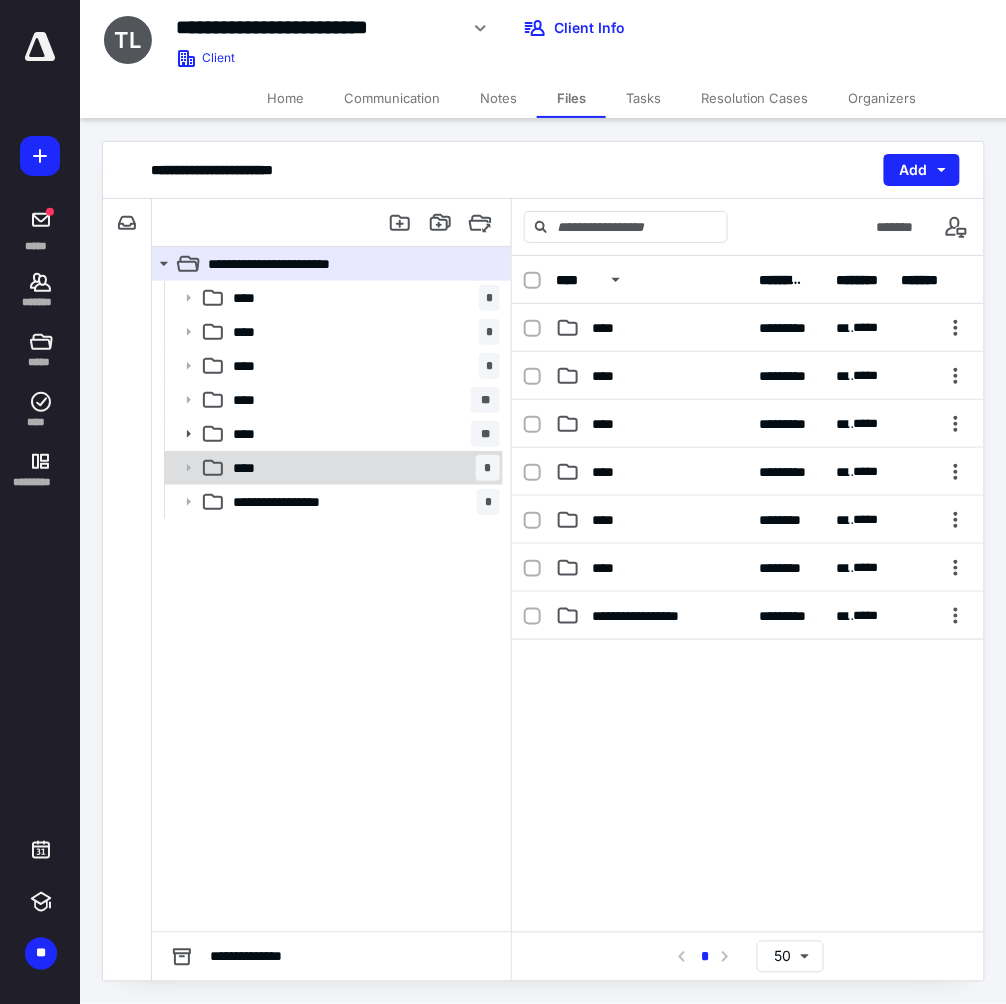 click on "**** *" at bounding box center [362, 468] 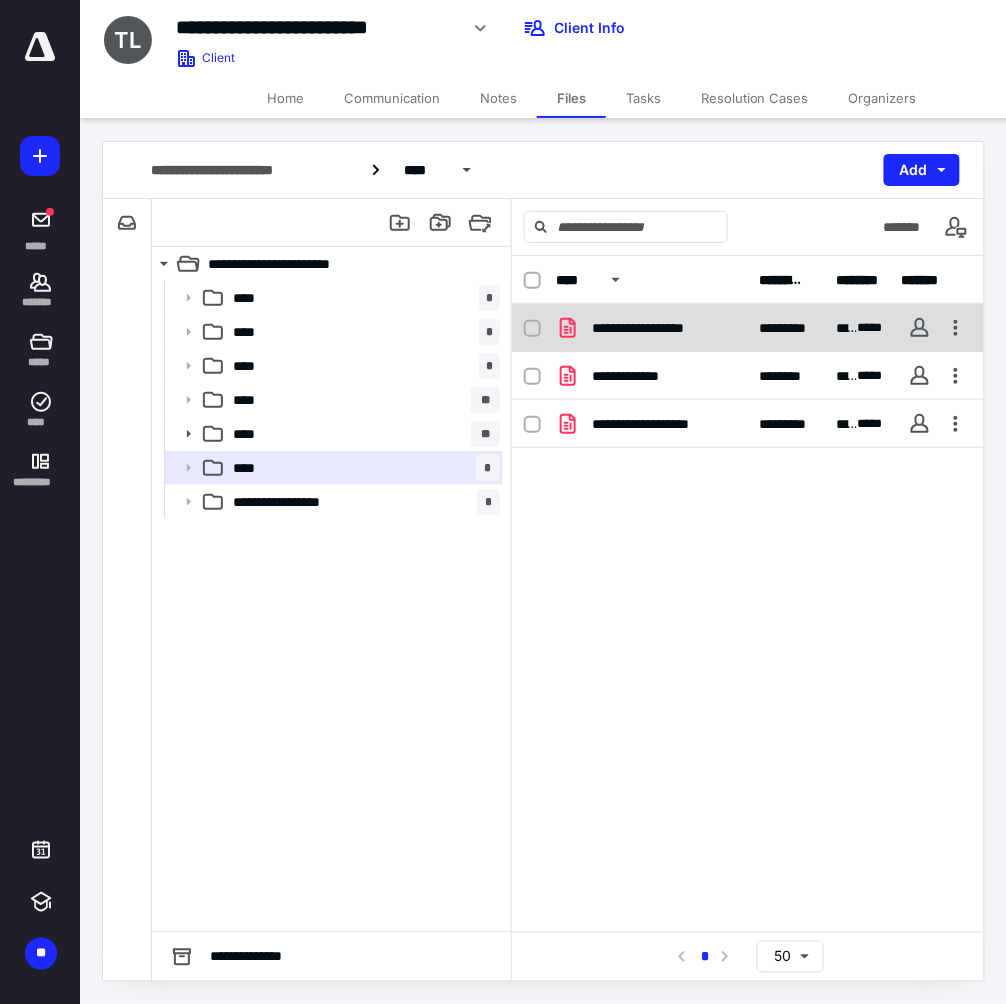 click on "**********" at bounding box center [748, 328] 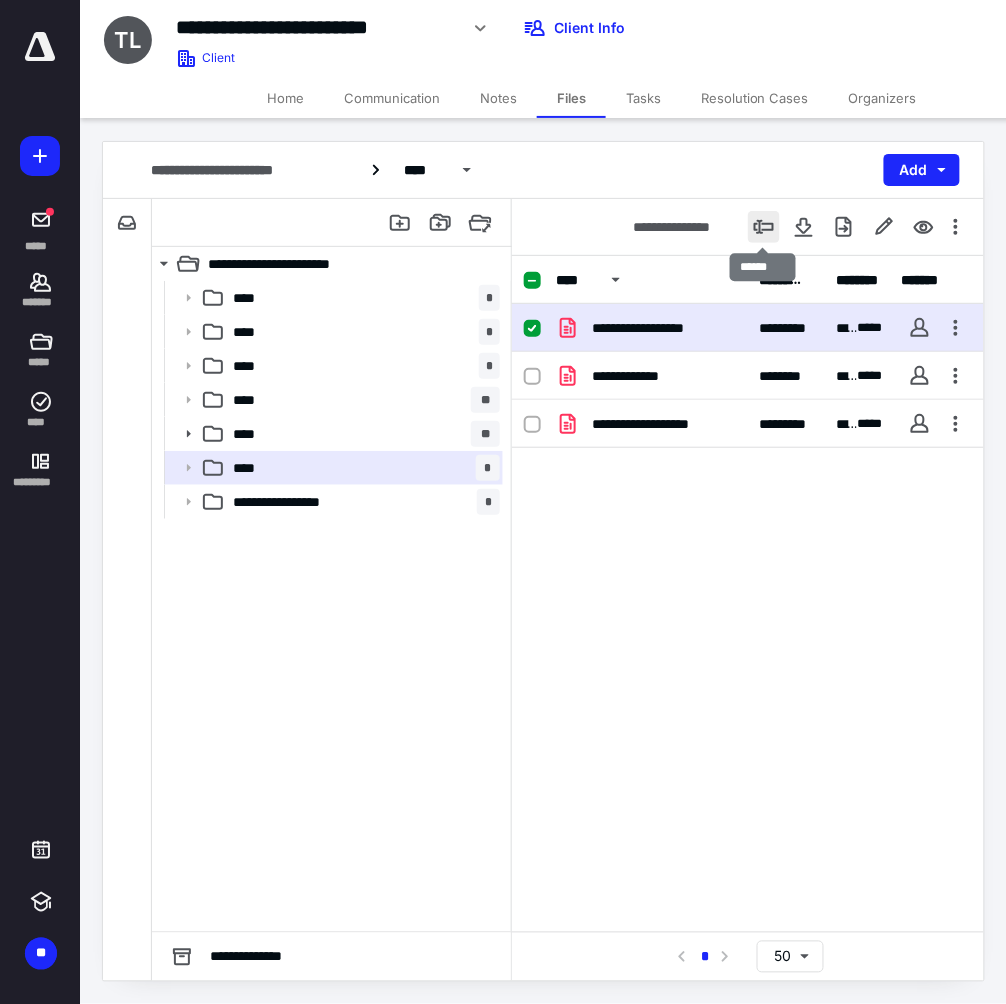 click at bounding box center [764, 227] 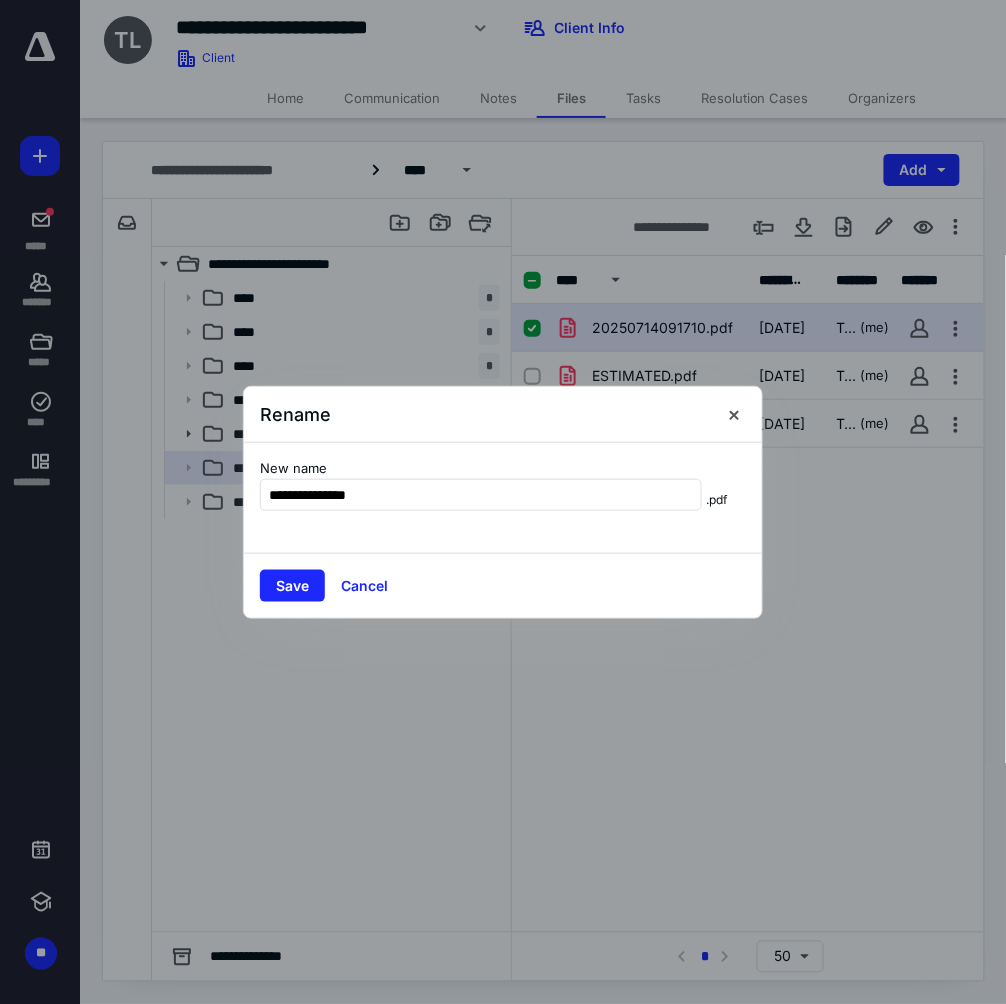 type on "**********" 